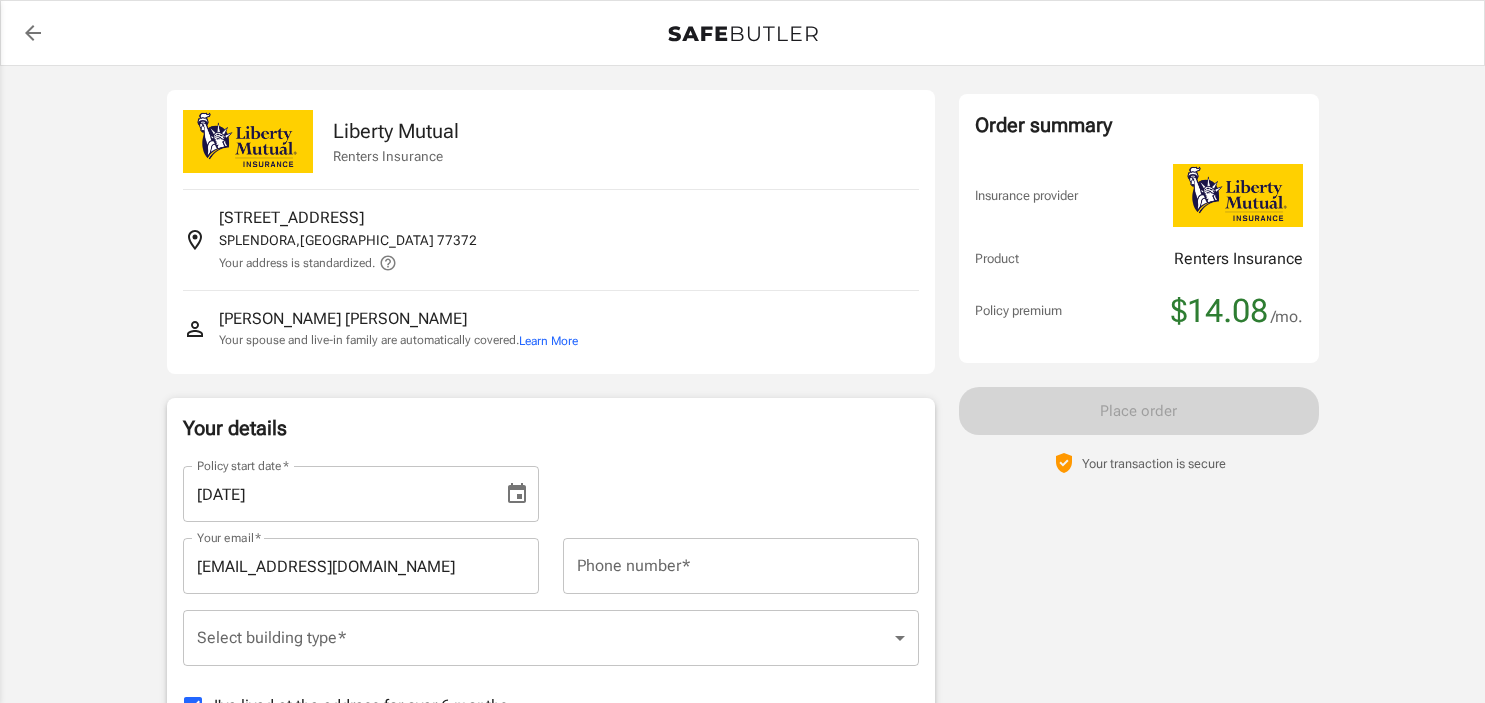 scroll, scrollTop: 0, scrollLeft: 0, axis: both 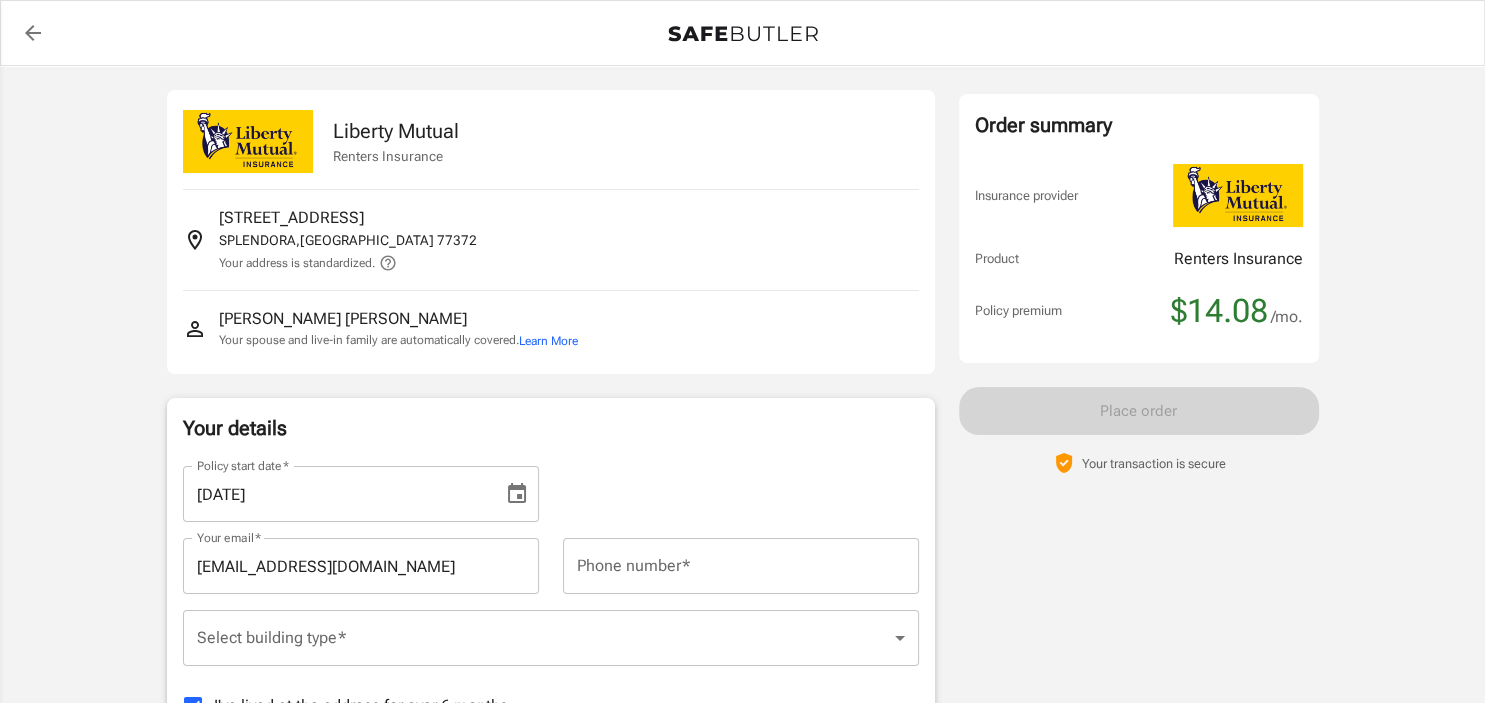 click 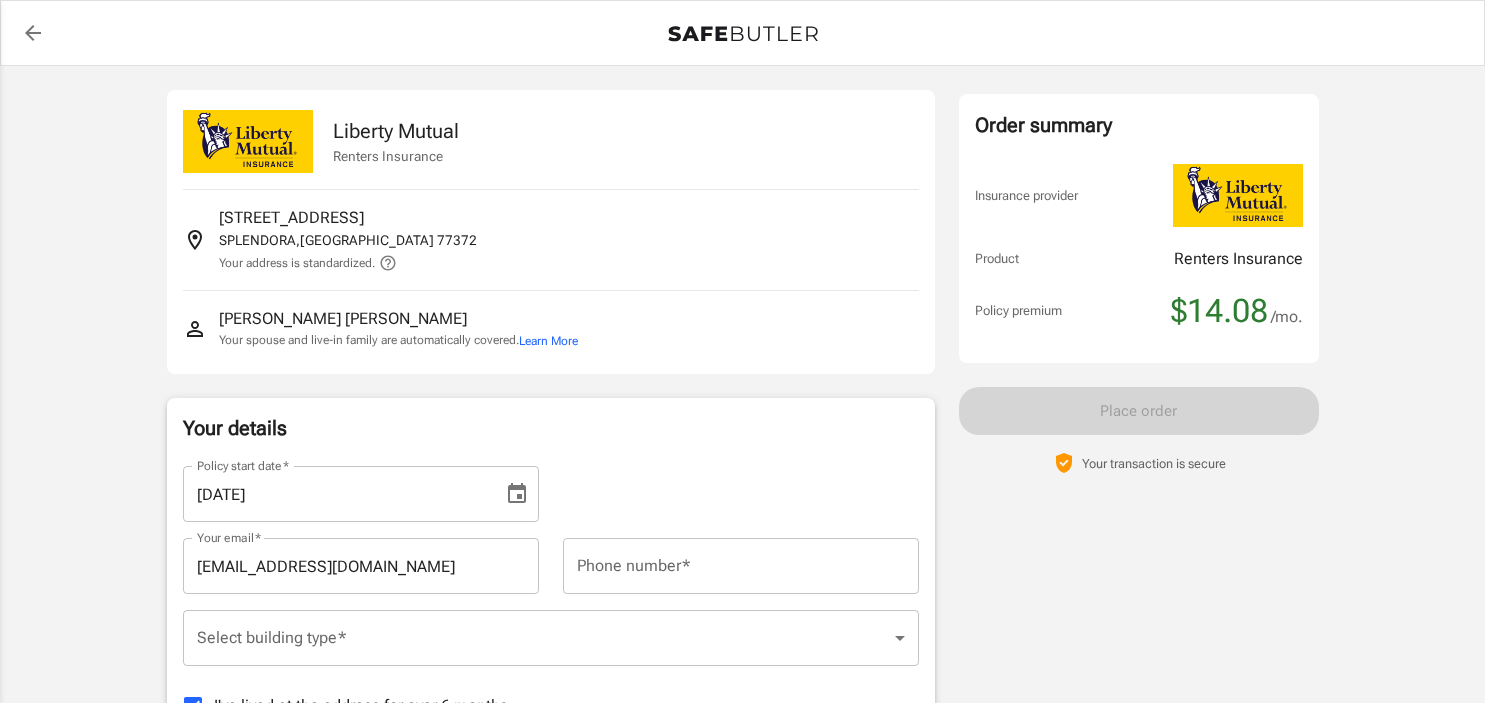scroll, scrollTop: 0, scrollLeft: 0, axis: both 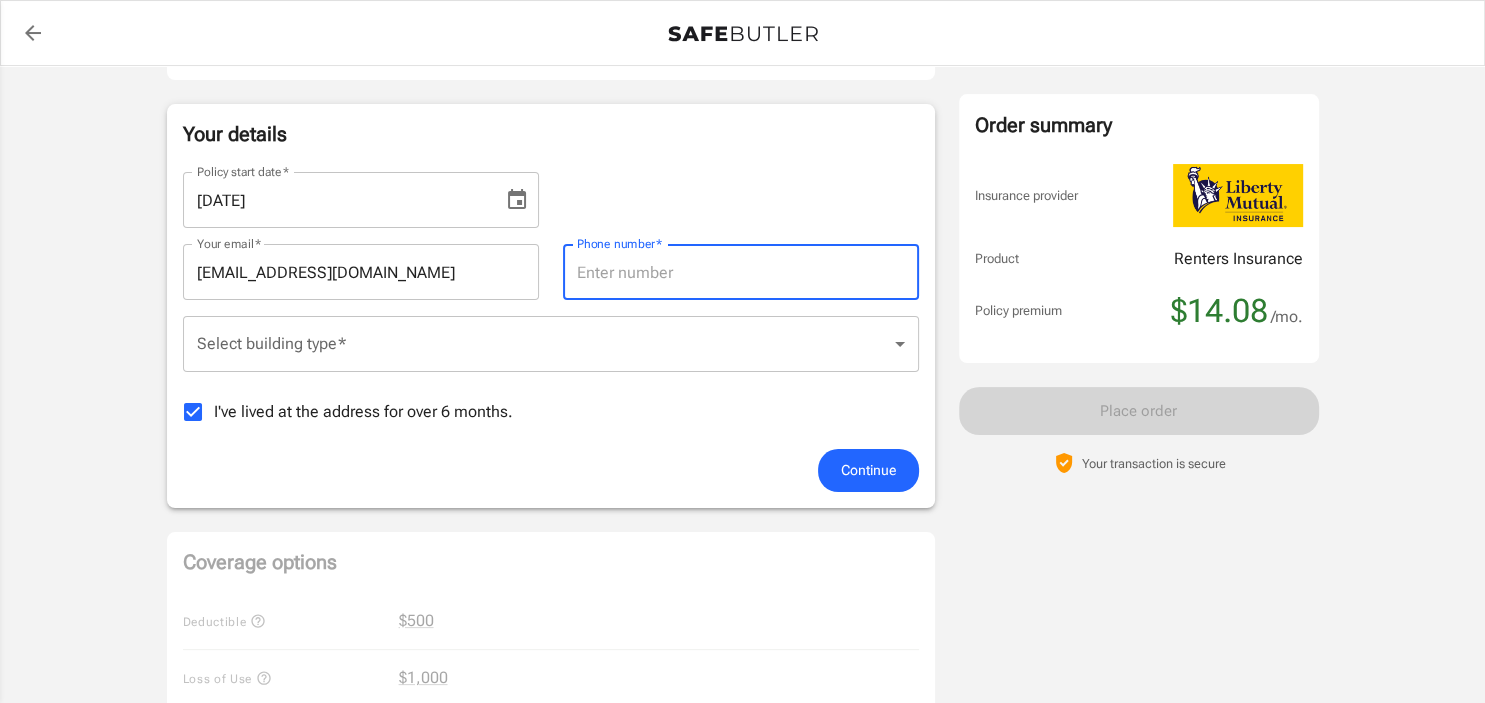 click on "Phone number   *" at bounding box center [741, 272] 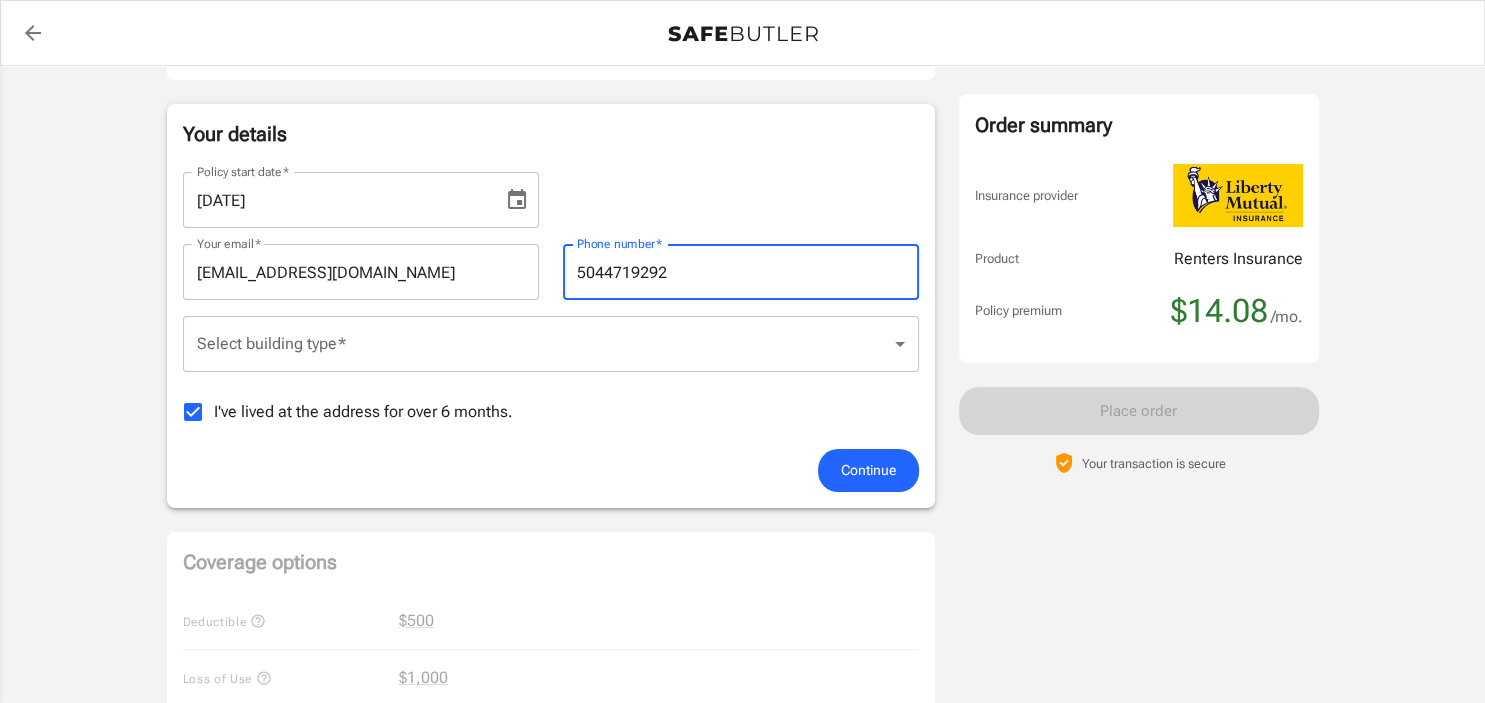 type on "5044719292" 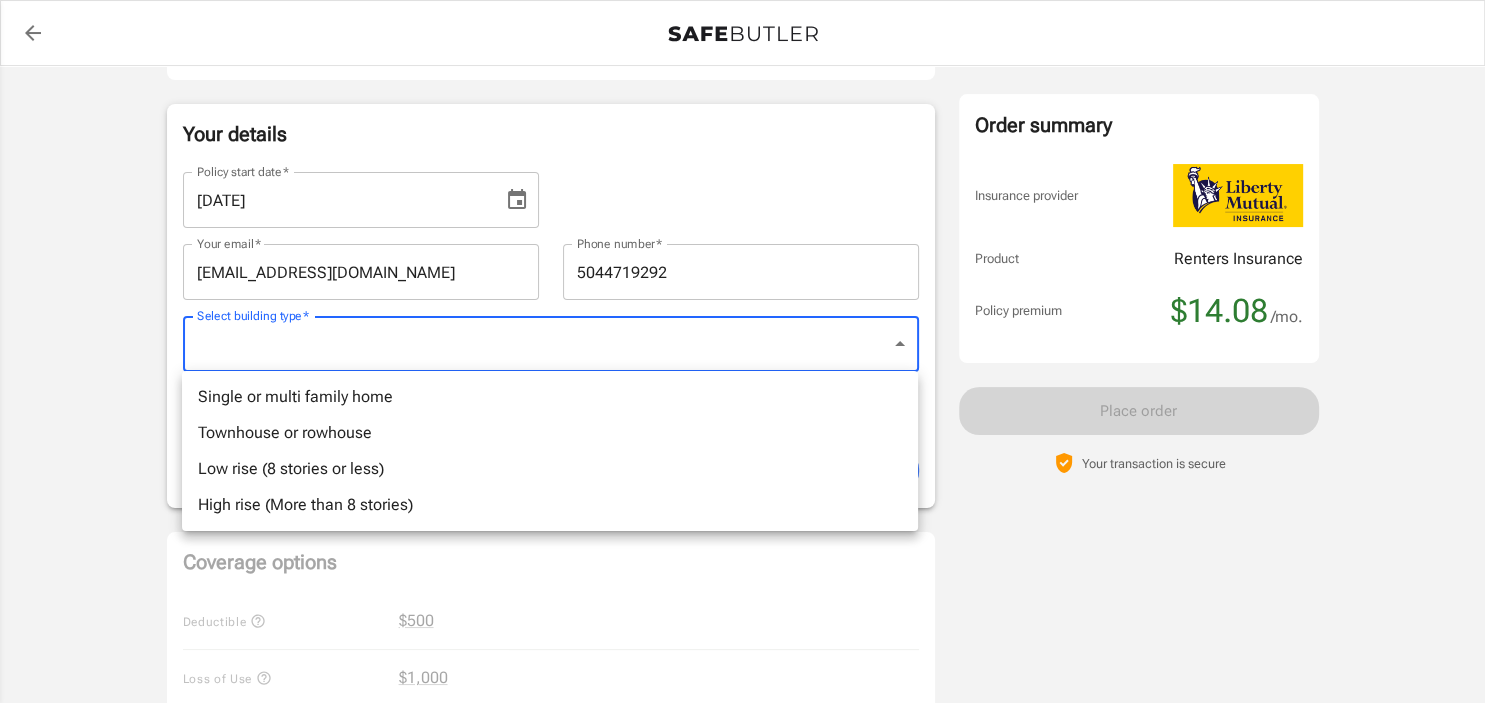 click on "Single or multi family home" at bounding box center (550, 397) 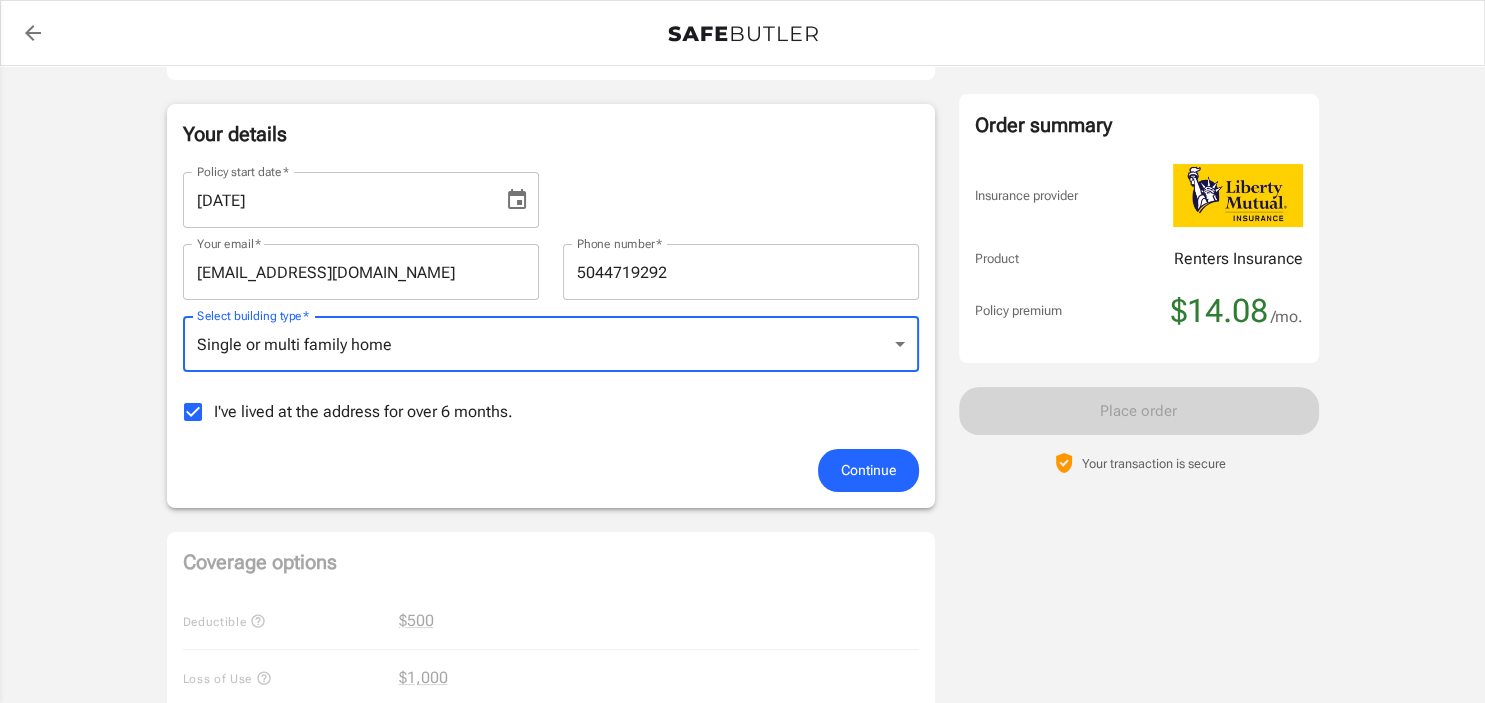 click 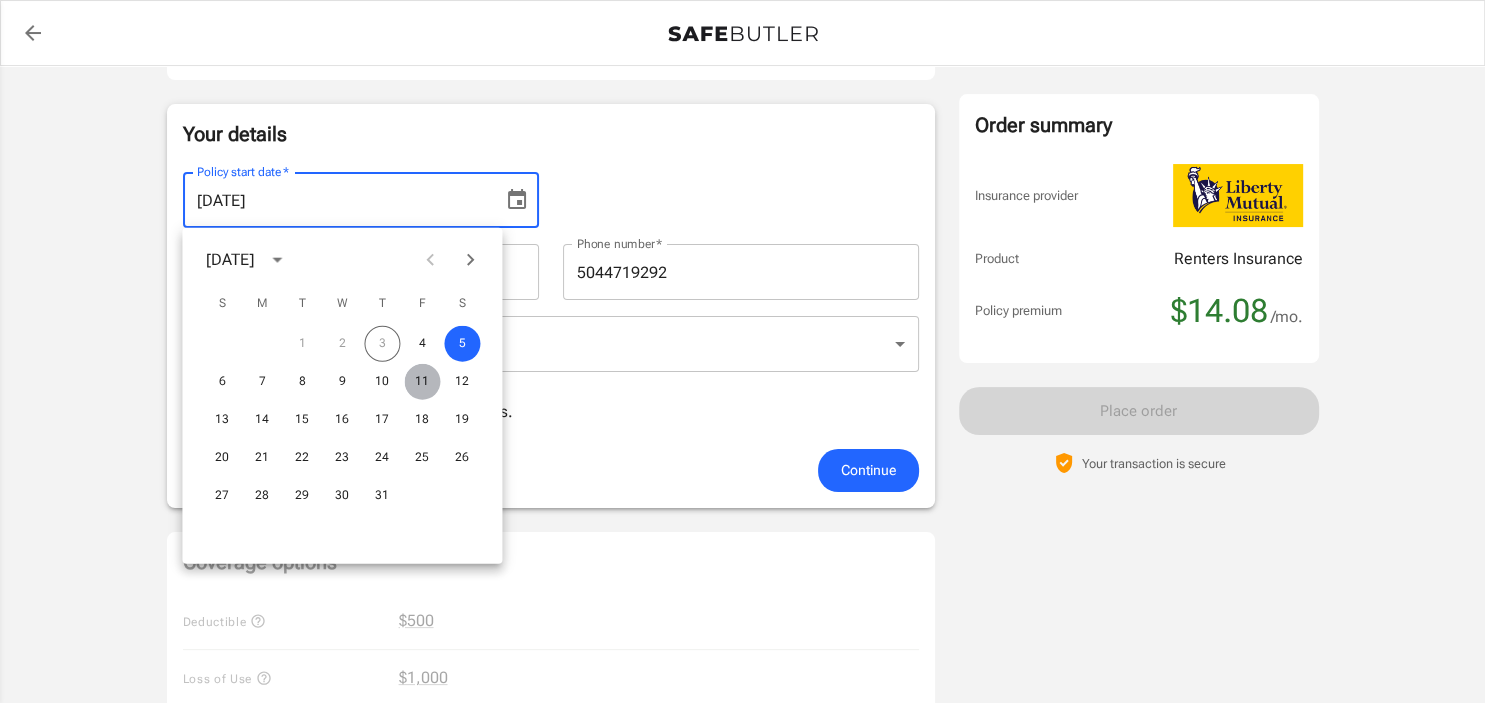 click on "11" at bounding box center [422, 382] 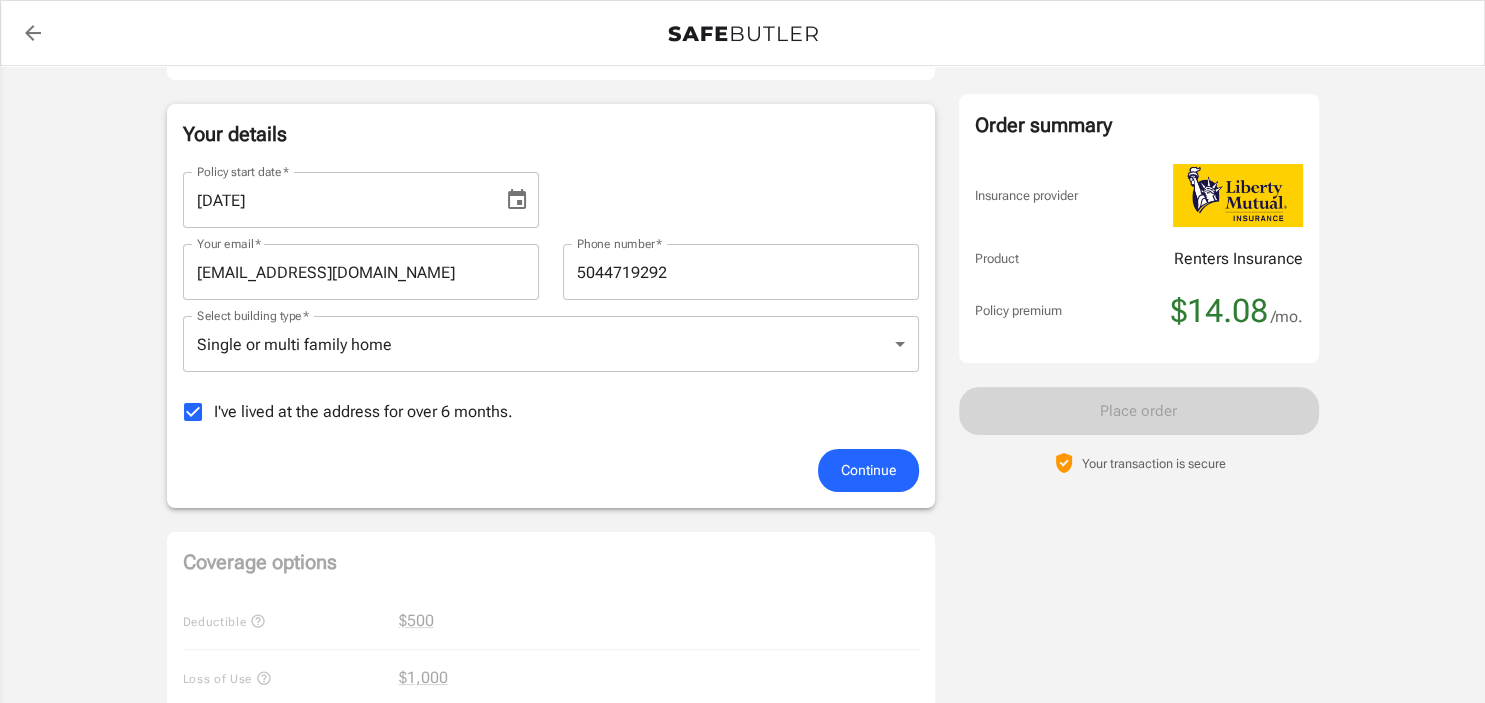 click on "Continue" at bounding box center (868, 470) 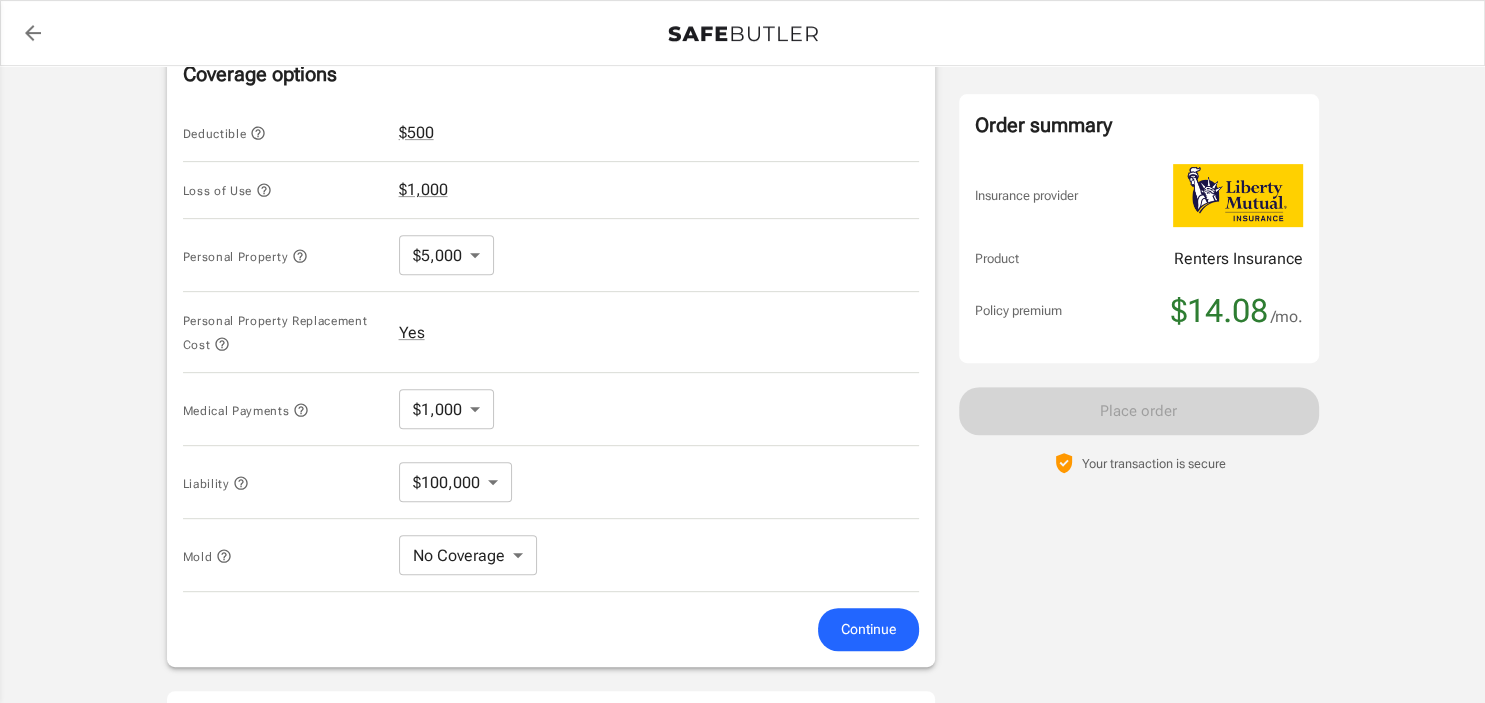 scroll, scrollTop: 801, scrollLeft: 0, axis: vertical 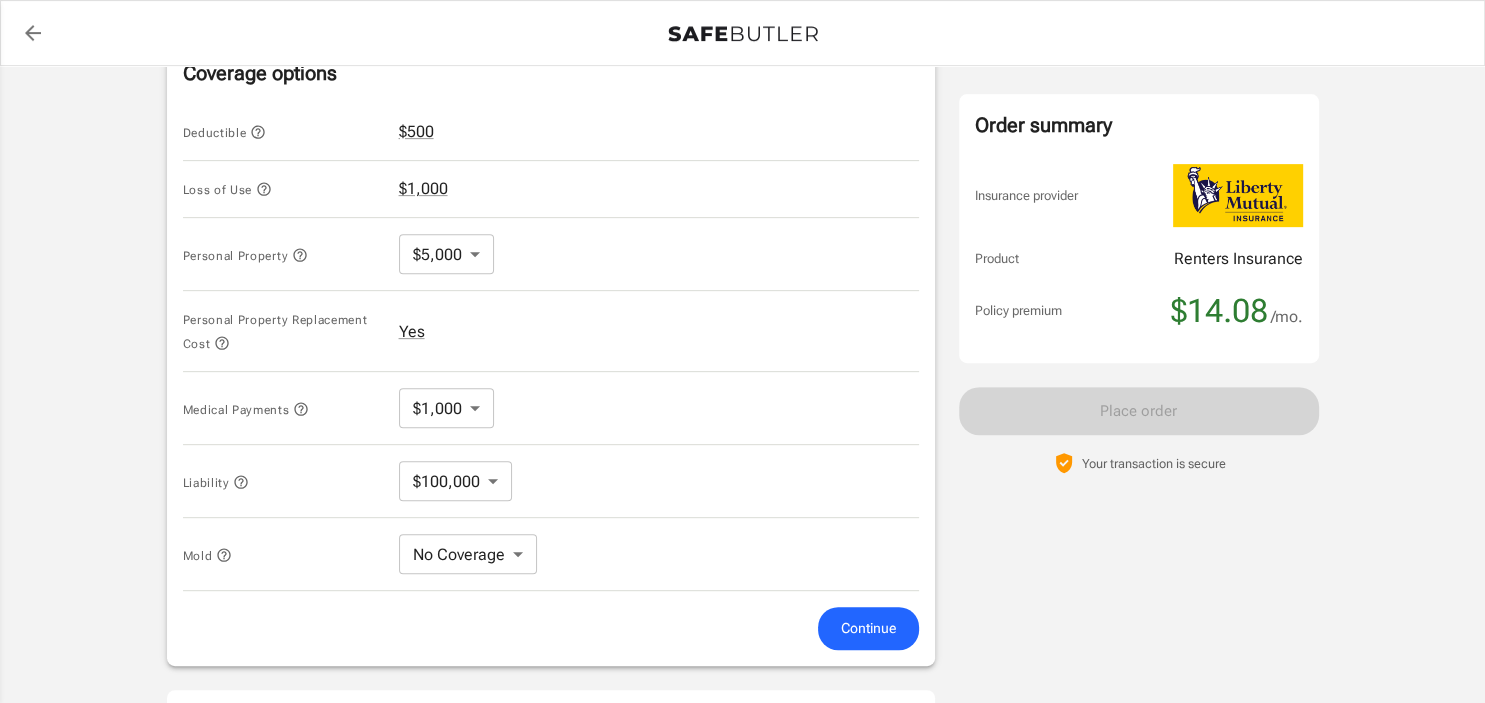 click on "Policy premium $ 14.08 /mo Liberty Mutual Renters Insurance 26053 STILLBROOK LN   SPLENDORA ,  TX   77372 Your address is standardized. Marisa   Perrin Your spouse and live-in family are automatically covered.  Learn More Your details Policy start date Jul 11, 2025 Email mwattign@aol.com Phone 5044719292 Building type Single or multi family home Lived for over 6 months Yes Change Coverage options Deductible   $500 Loss of Use   $1,000 Personal Property   $5,000 5000 ​ Personal Property Replacement Cost   Yes Medical Payments   $1,000 1000 ​ Liability   $100,000 100000 ​ Mold   No Coverage No Coverage ​ Continue Payment method Choose a payment method ​ Choose a payment method Add payment method Optional settings Add landlord as interested party Order summary Insurance provider Product Renters Insurance Policy premium $14.08 /mo. Online purchase discount applied. Payment frequency No additional fees. Today's Due $14.08 Place order   1- . Quote #:" at bounding box center (742, 190) 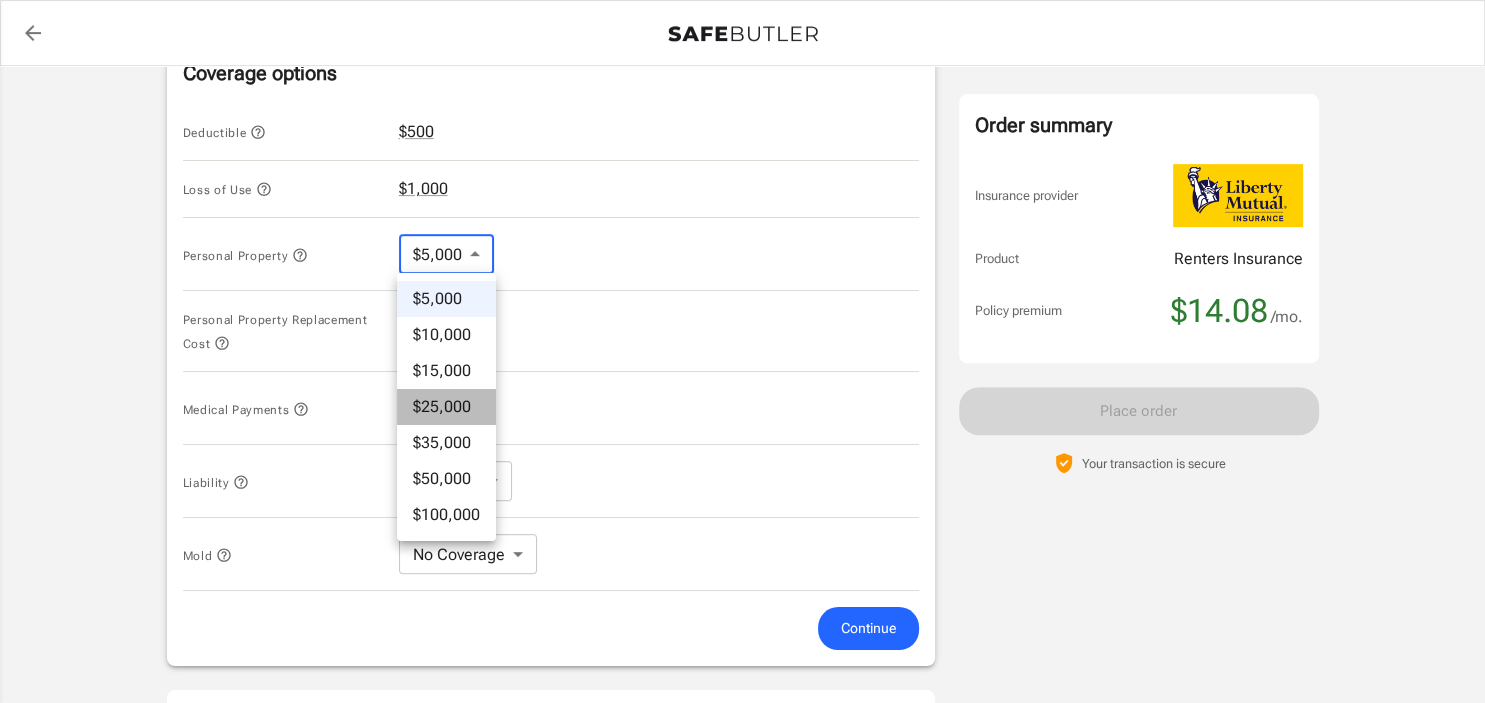 click on "$25,000" at bounding box center (446, 407) 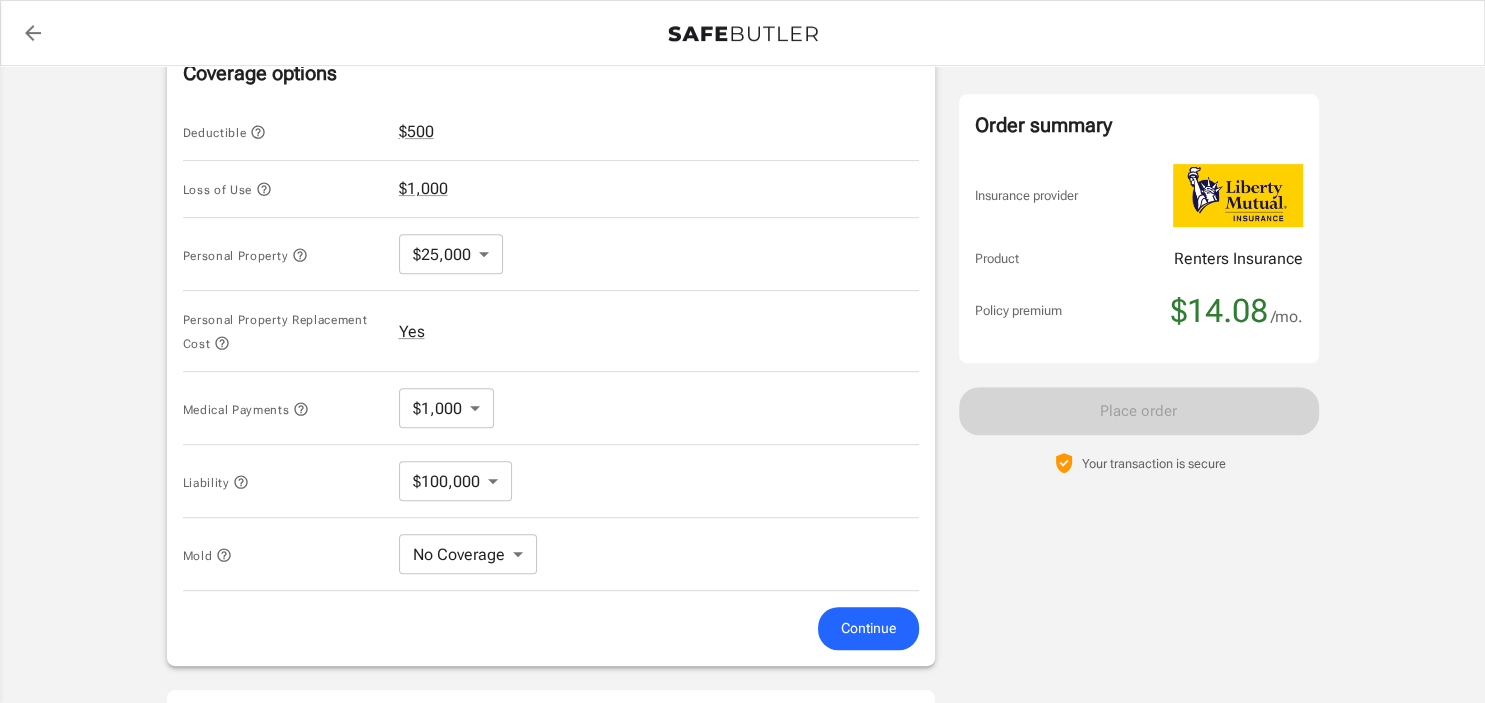 click 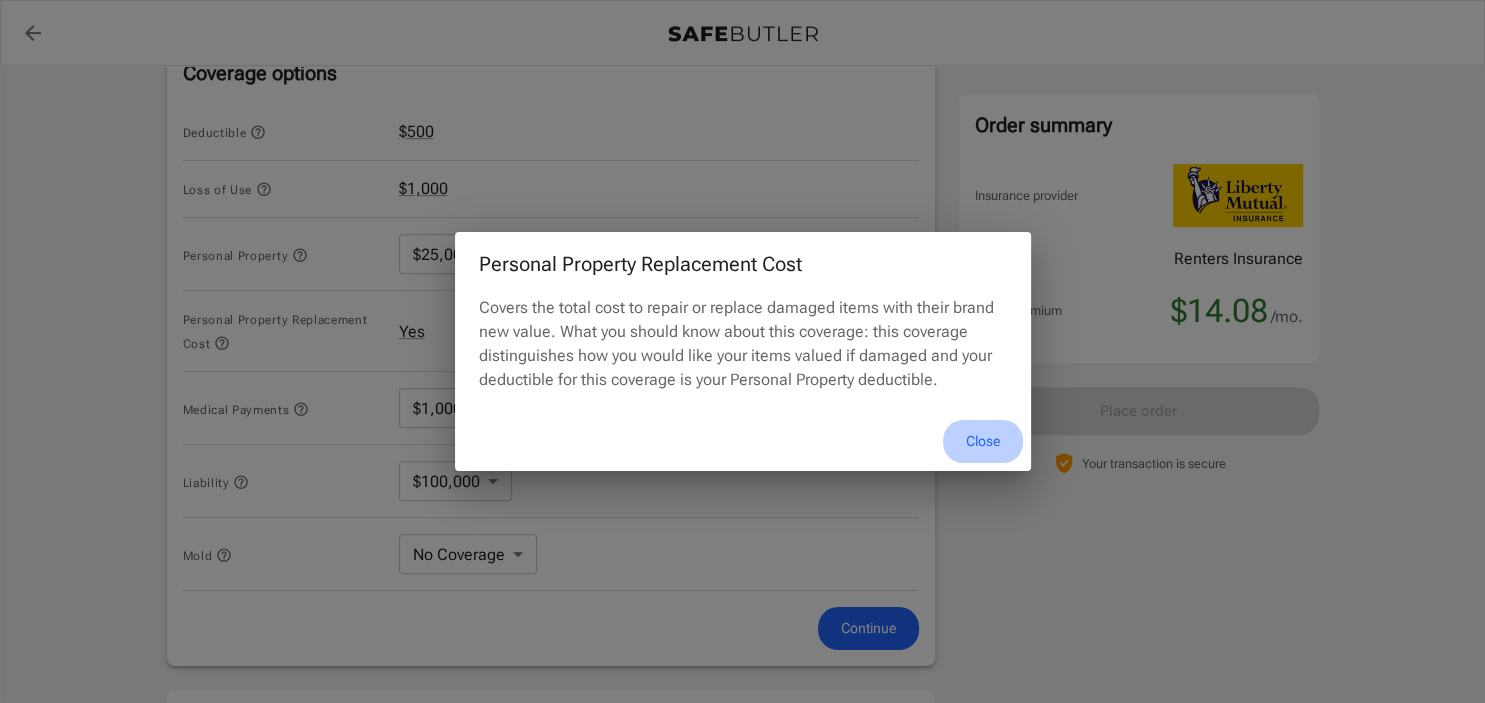 click on "Close" at bounding box center (983, 441) 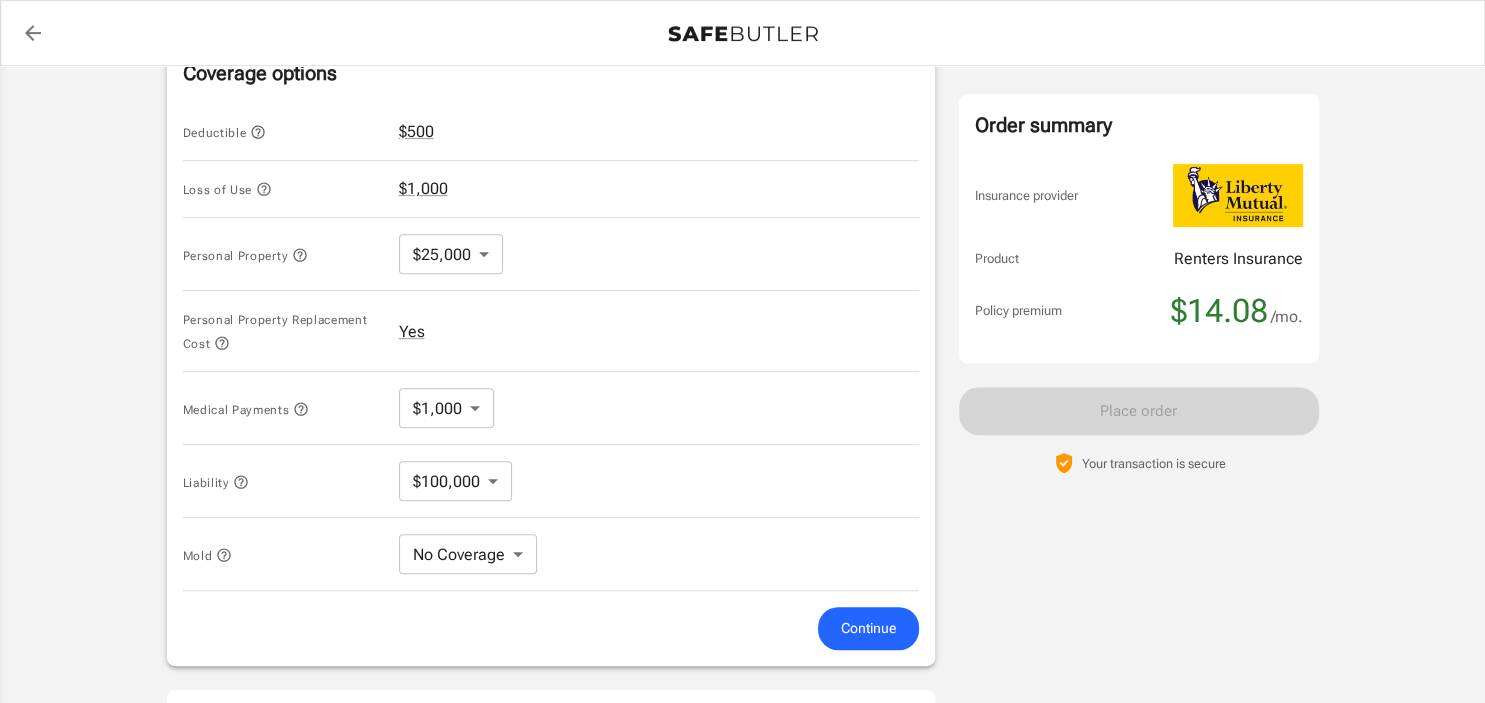 click on "Policy premium $ 14.08 /mo Liberty Mutual Renters Insurance 26053 STILLBROOK LN   SPLENDORA ,  TX   77372 Your address is standardized. Marisa   Perrin Your spouse and live-in family are automatically covered.  Learn More Your details Policy start date Jul 11, 2025 Email mwattign@aol.com Phone 5044719292 Building type Single or multi family home Lived for over 6 months Yes Change Coverage options Deductible   $500 Loss of Use   $1,000 Personal Property   $25,000 25000 ​ Personal Property Replacement Cost   Yes Medical Payments   $1,000 1000 ​ Liability   $100,000 100000 ​ Mold   No Coverage No Coverage ​ Continue Payment method Choose a payment method ​ Choose a payment method Add payment method Optional settings Add landlord as interested party Order summary Insurance provider Product Renters Insurance Policy premium $14.08 /mo. Online purchase discount applied. Payment frequency No additional fees. Today's Due $14.08 Place order   1- . |" at bounding box center [742, 190] 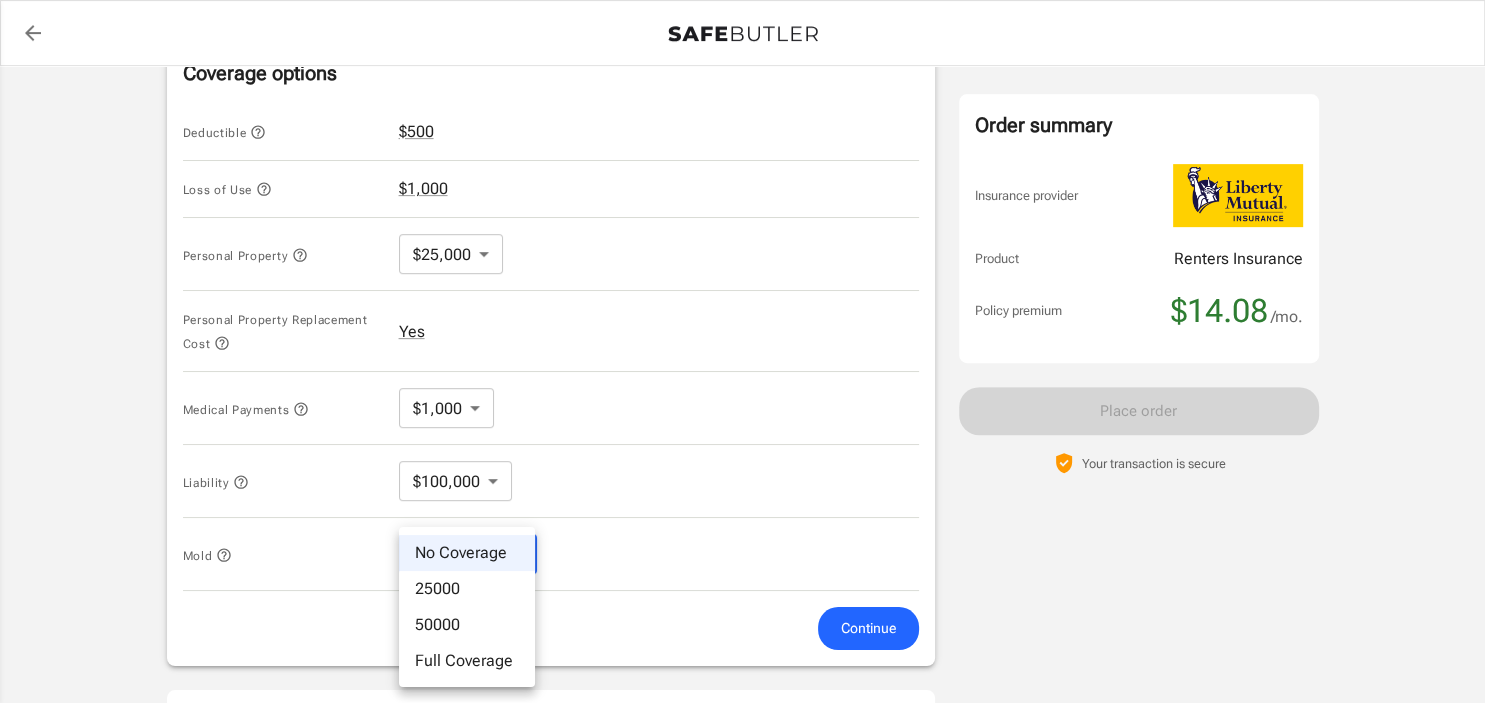 click at bounding box center [742, 351] 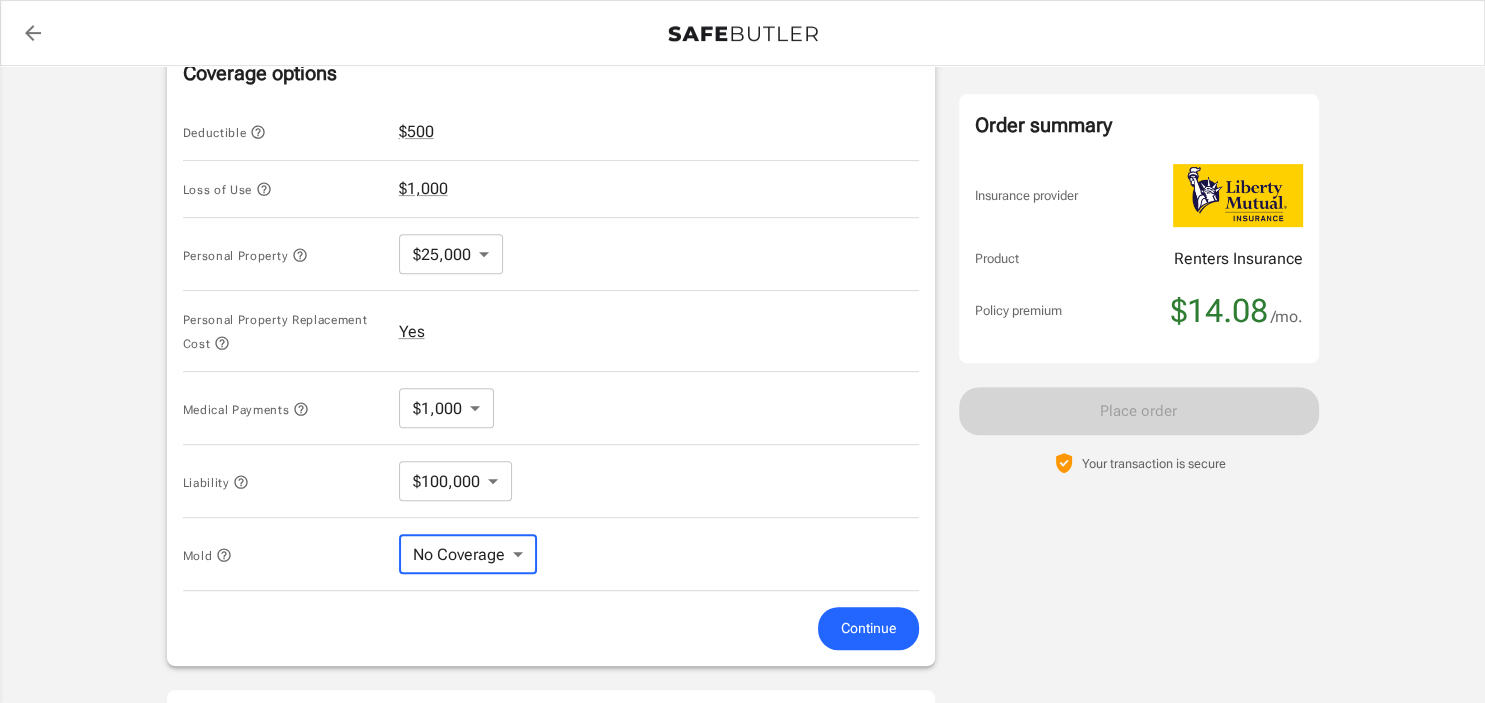 click 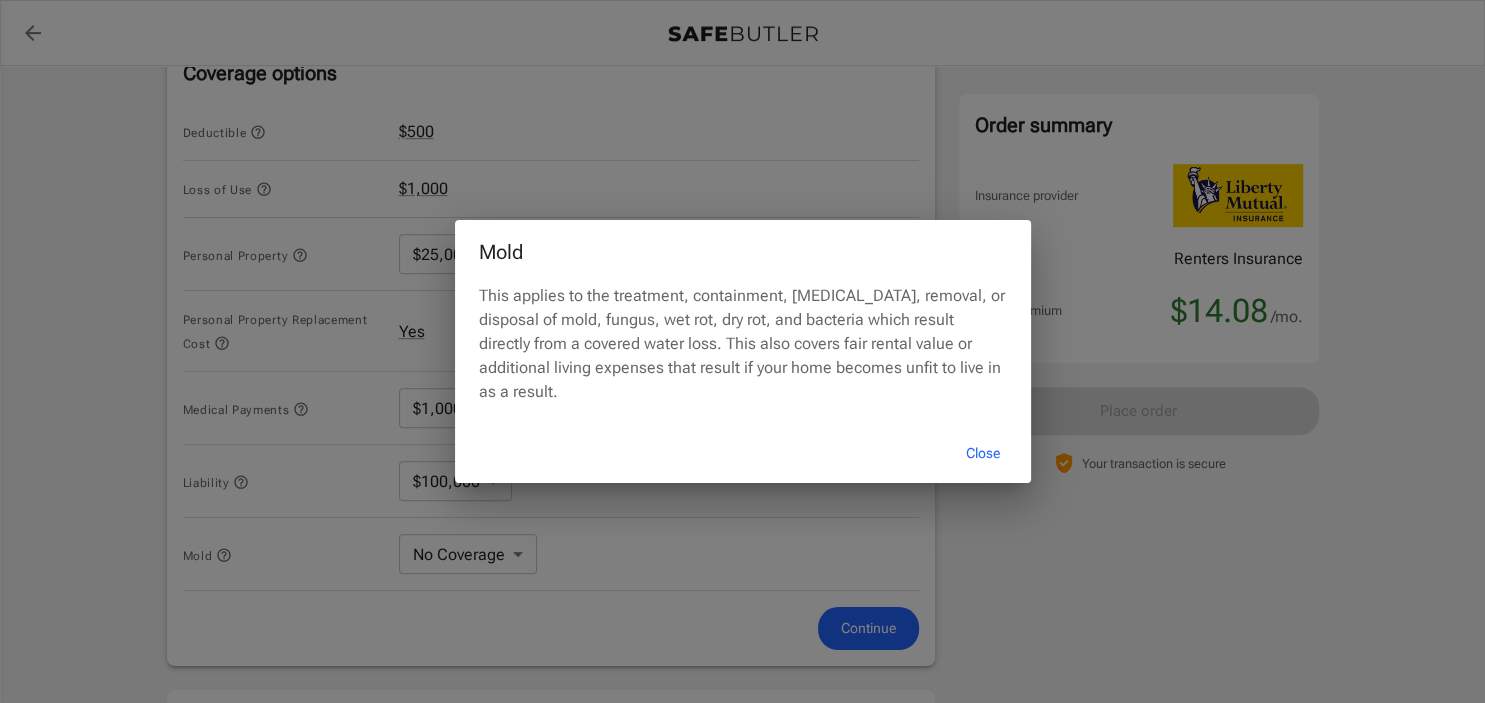 click on "Mold This applies to the treatment, containment, decontamination, removal, or disposal of mold, fungus, wet rot, dry rot, and bacteria which result directly from a covered water loss. This also covers fair rental value or additional living expenses that result if your home becomes unfit to live in as a result. Close" at bounding box center [742, 351] 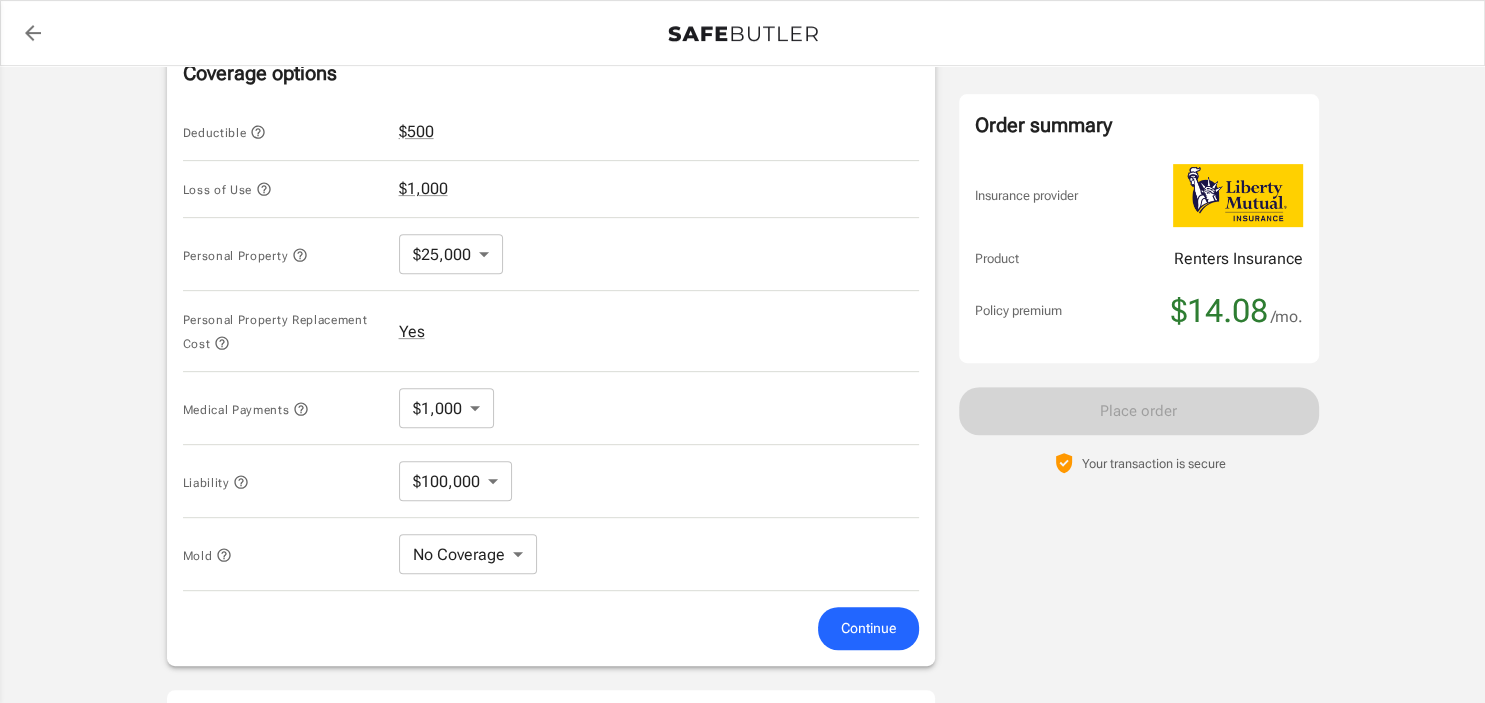click on "Policy premium $ 14.08 /mo Liberty Mutual Renters Insurance 26053 STILLBROOK LN   SPLENDORA ,  TX   77372 Your address is standardized. Marisa   Perrin Your spouse and live-in family are automatically covered.  Learn More Your details Policy start date Jul 11, 2025 Email mwattign@aol.com Phone 5044719292 Building type Single or multi family home Lived for over 6 months Yes Change Coverage options Deductible   $500 Loss of Use   $1,000 Personal Property   $25,000 25000 ​ Personal Property Replacement Cost   Yes Medical Payments   $1,000 1000 ​ Liability   $100,000 100000 ​ Mold   No Coverage No Coverage ​ Continue Payment method Choose a payment method ​ Choose a payment method Add payment method Optional settings Add landlord as interested party Order summary Insurance provider Product Renters Insurance Policy premium $14.08 /mo. Online purchase discount applied. Payment frequency No additional fees. Today's Due $14.08 Place order   1- . |" at bounding box center (742, 190) 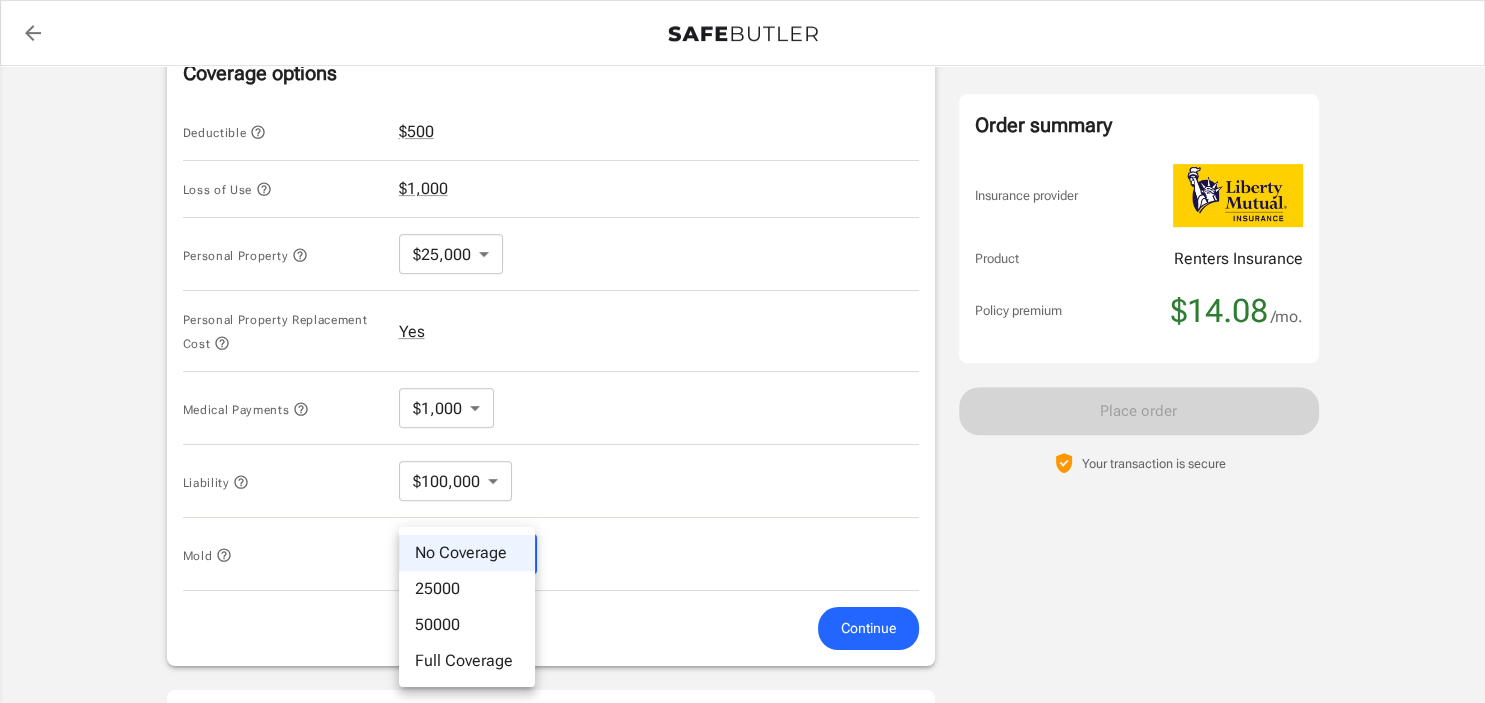 click on "25000" at bounding box center (467, 589) 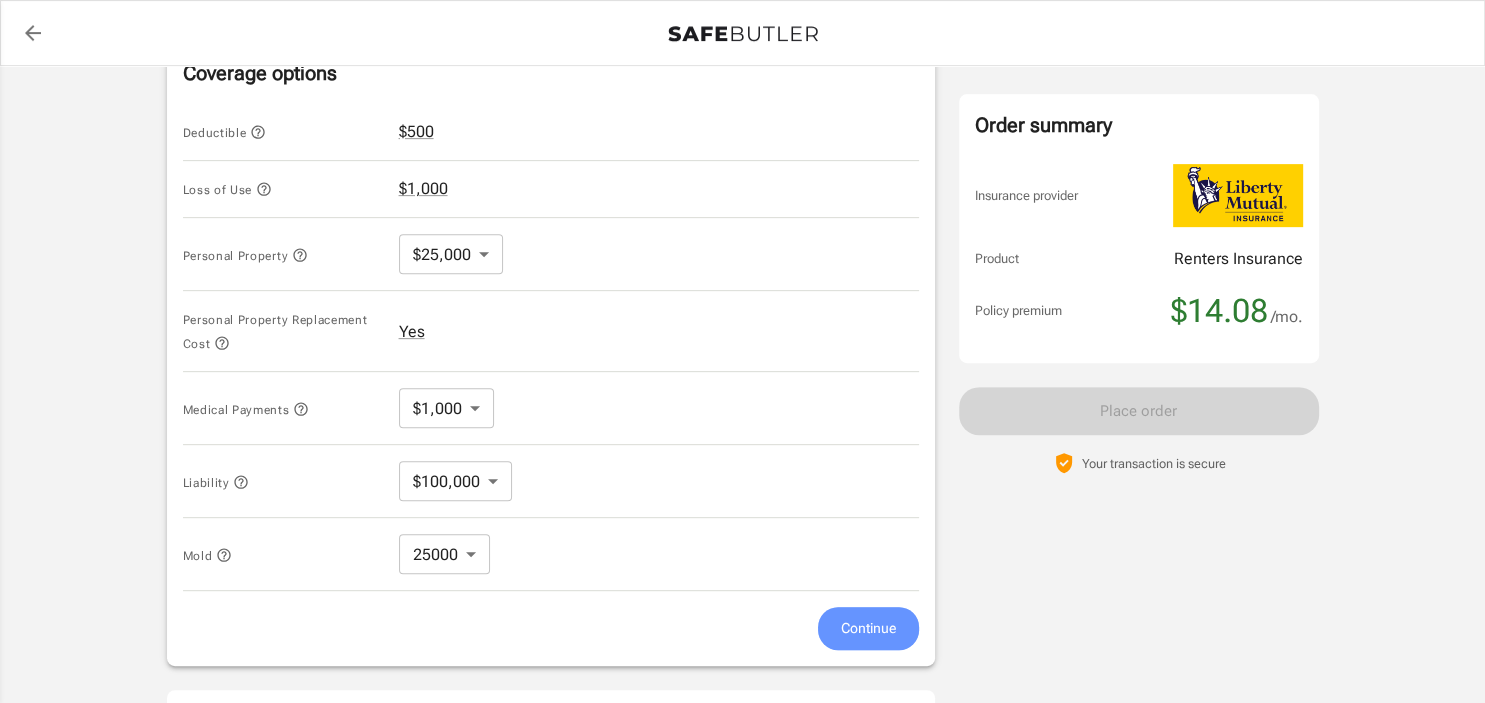 click on "Continue" at bounding box center [868, 628] 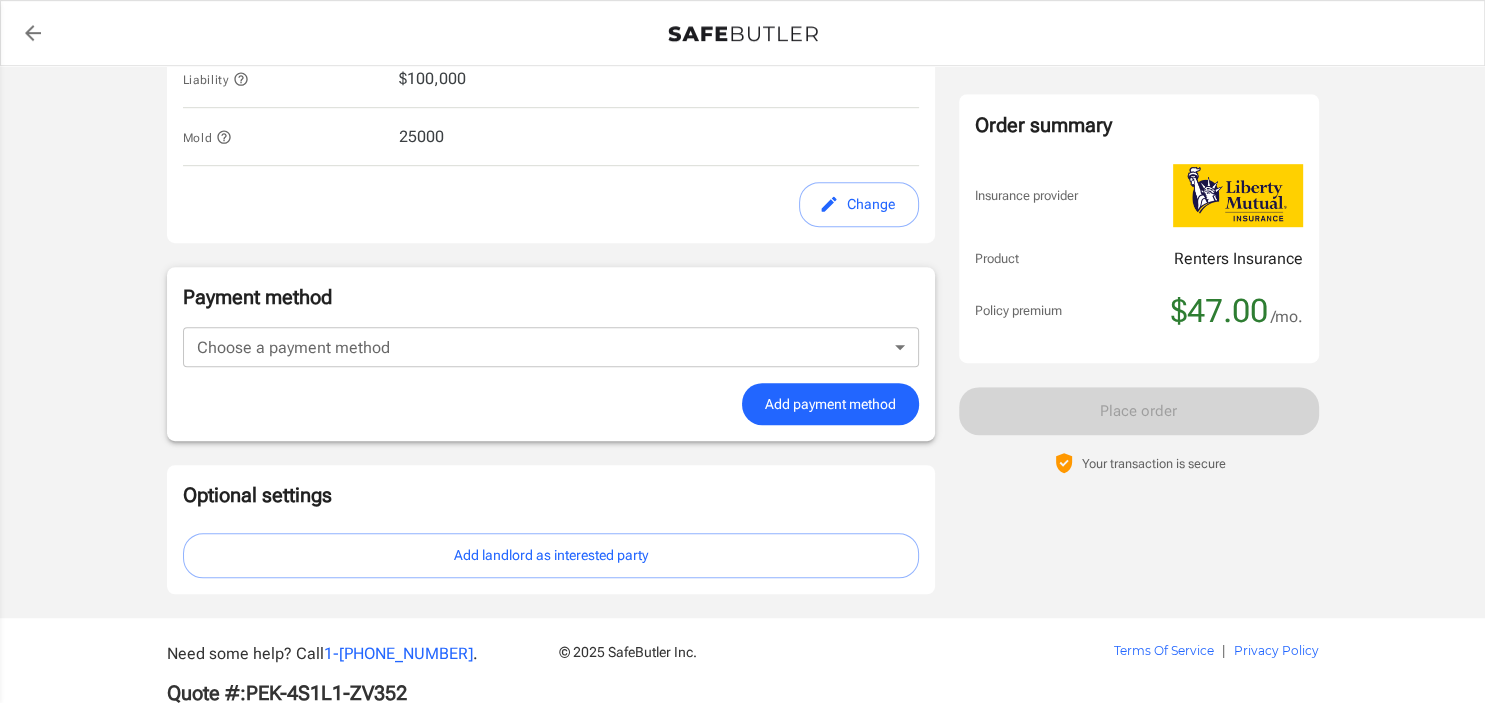 scroll, scrollTop: 1168, scrollLeft: 0, axis: vertical 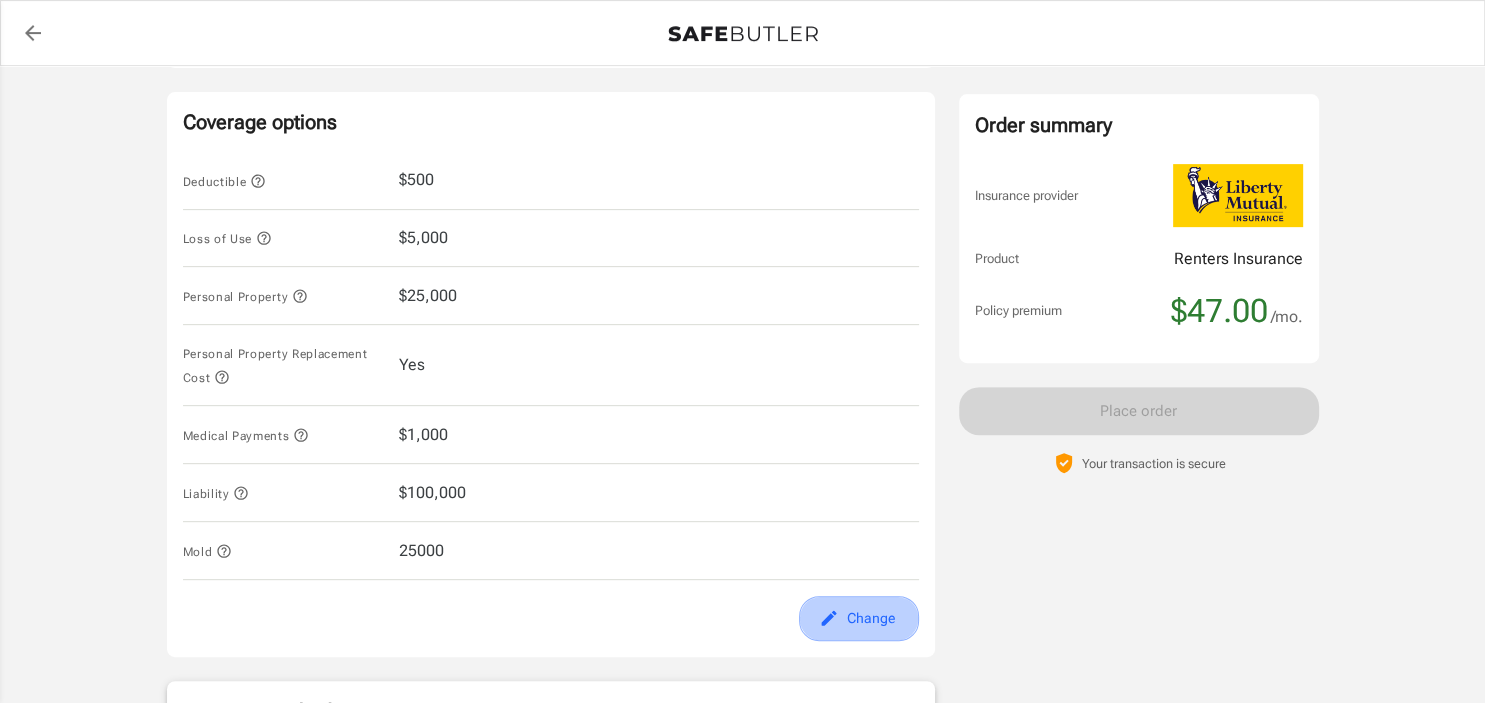 click on "Change" at bounding box center (859, 618) 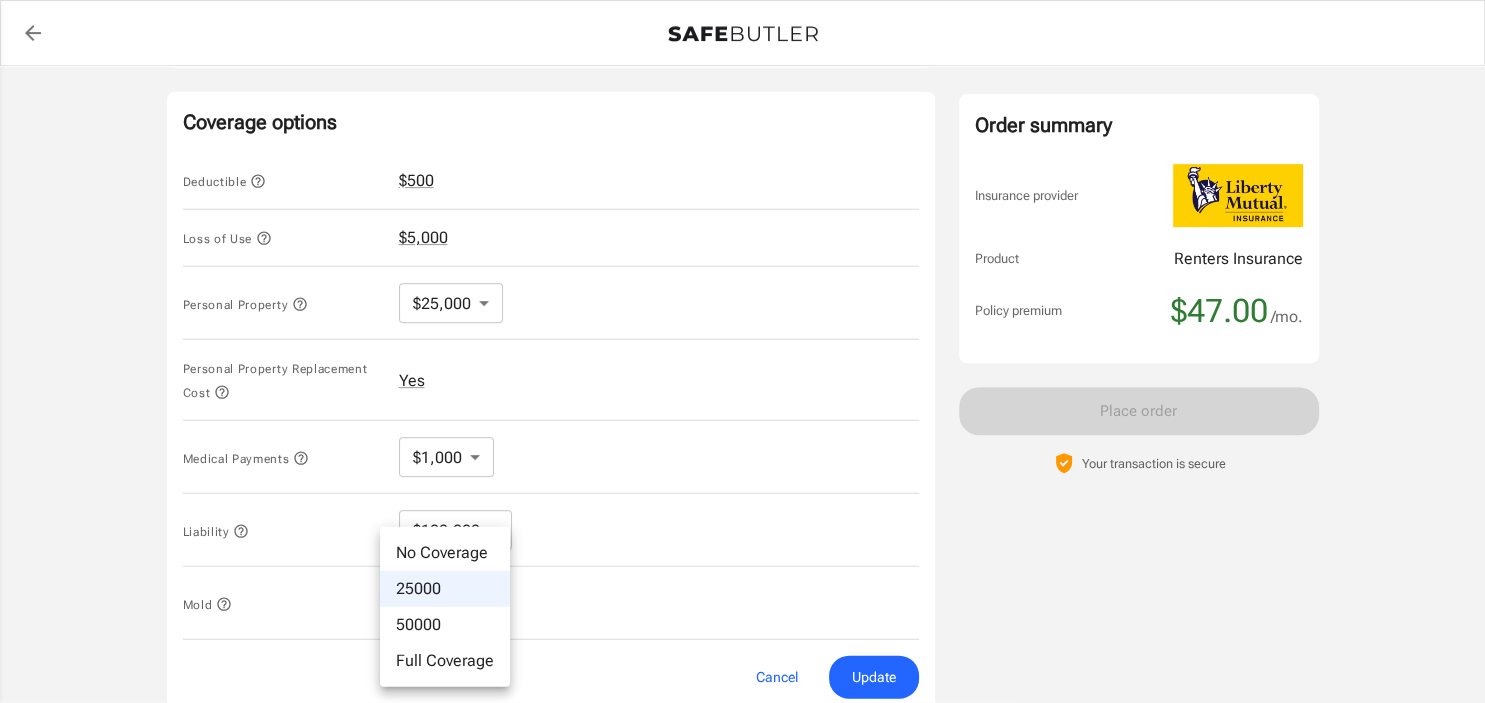 click on "Policy premium $ 47.00 /mo Liberty Mutual Renters Insurance 26053 STILLBROOK LN   SPLENDORA ,  TX   77372 Your address is standardized. Marisa   Perrin Your spouse and live-in family are automatically covered.  Learn More Your details Policy start date Jul 11, 2025 Email mwattign@aol.com Phone 5044719292 Building type Single or multi family home Lived for over 6 months Yes Change Coverage options Deductible   $500 Loss of Use   $5,000 Personal Property   $25,000 25000 ​ Personal Property Replacement Cost   Yes Medical Payments   $1,000 1000 ​ Liability   $100,000 100000 ​ Mold   25000 25000 ​ Cancel Update Payment method Choose a payment method ​ Choose a payment method Add payment method Optional settings Add landlord as interested party Order summary Insurance provider Product Renters Insurance Policy premium $47.00 /mo. Online purchase discount applied. Payment frequency No additional fees. Today's Due $47.00 Place order   1- 800-216-1417 . |" at bounding box center [742, 239] 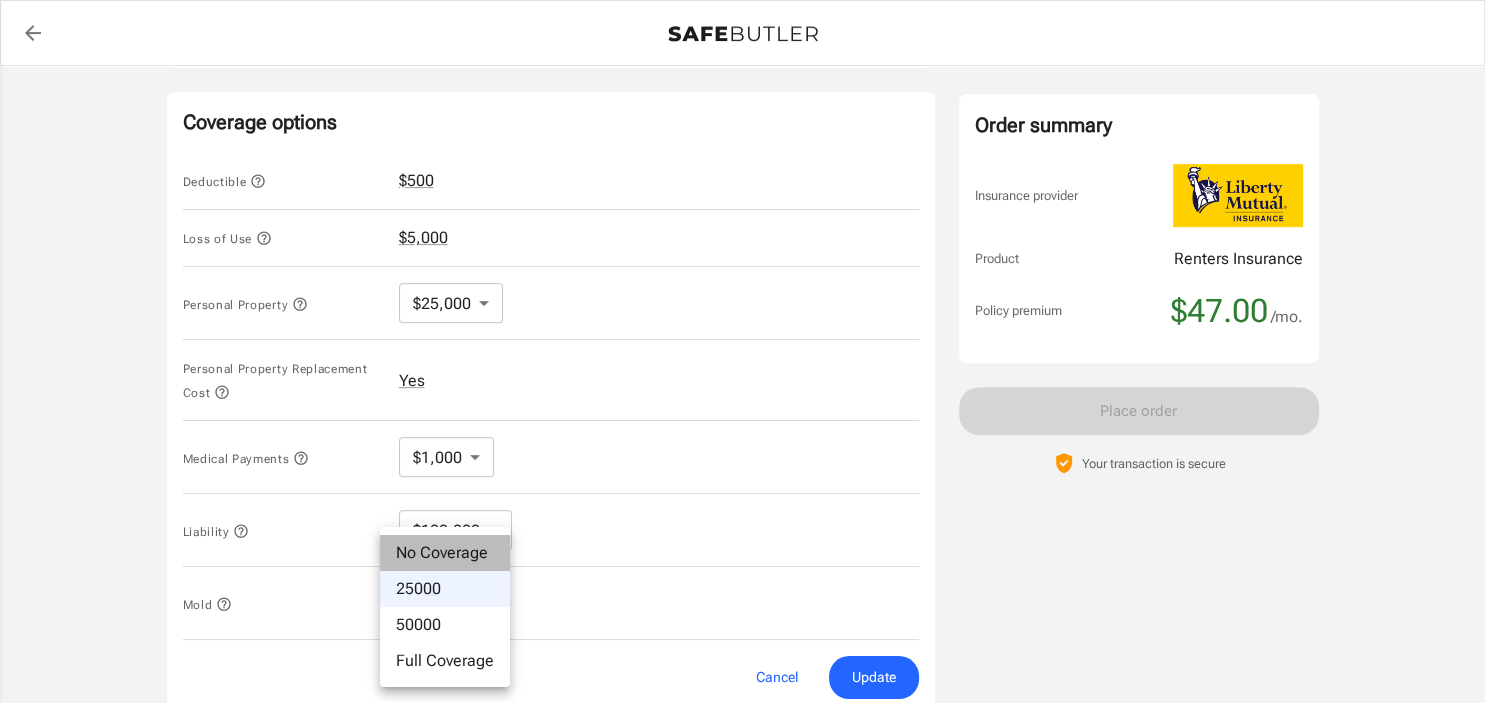 click on "No Coverage" at bounding box center (445, 553) 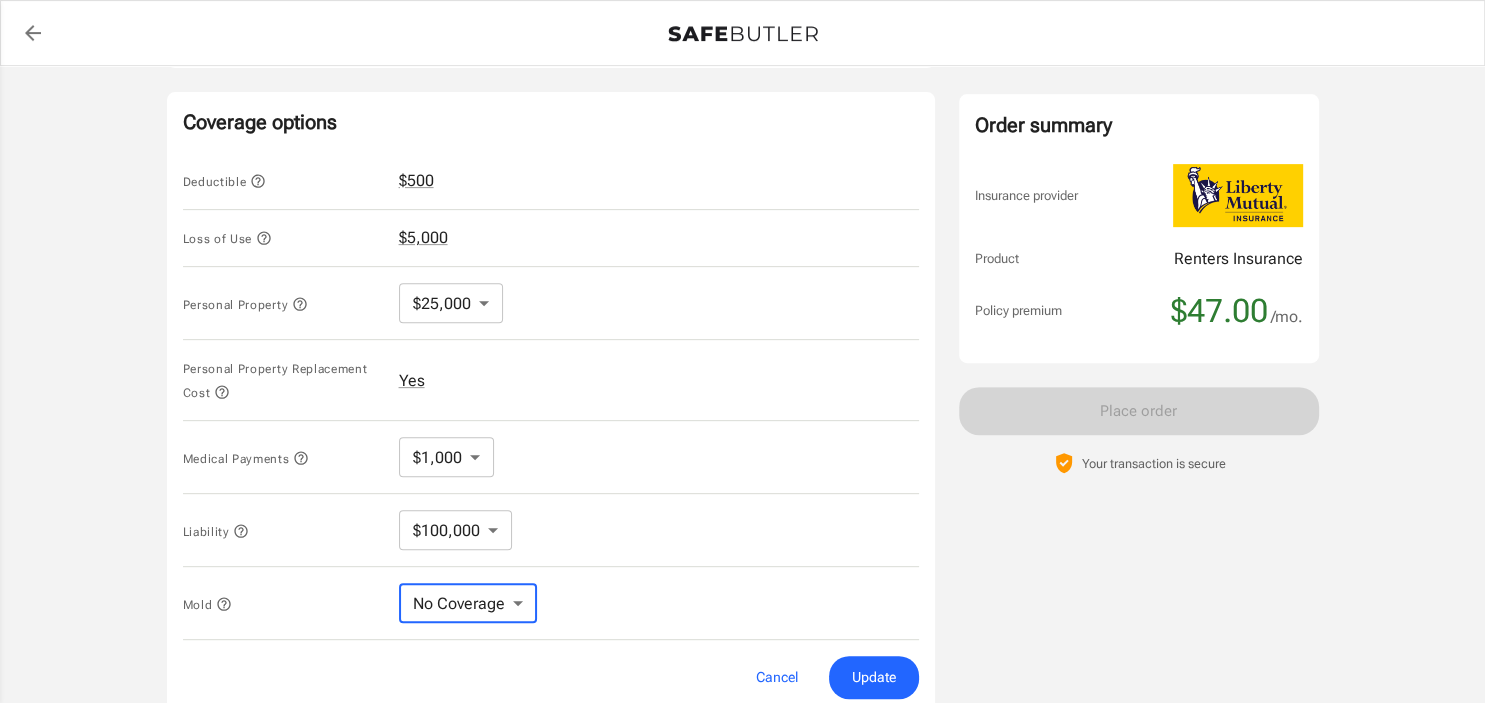 click on "Update" at bounding box center [874, 677] 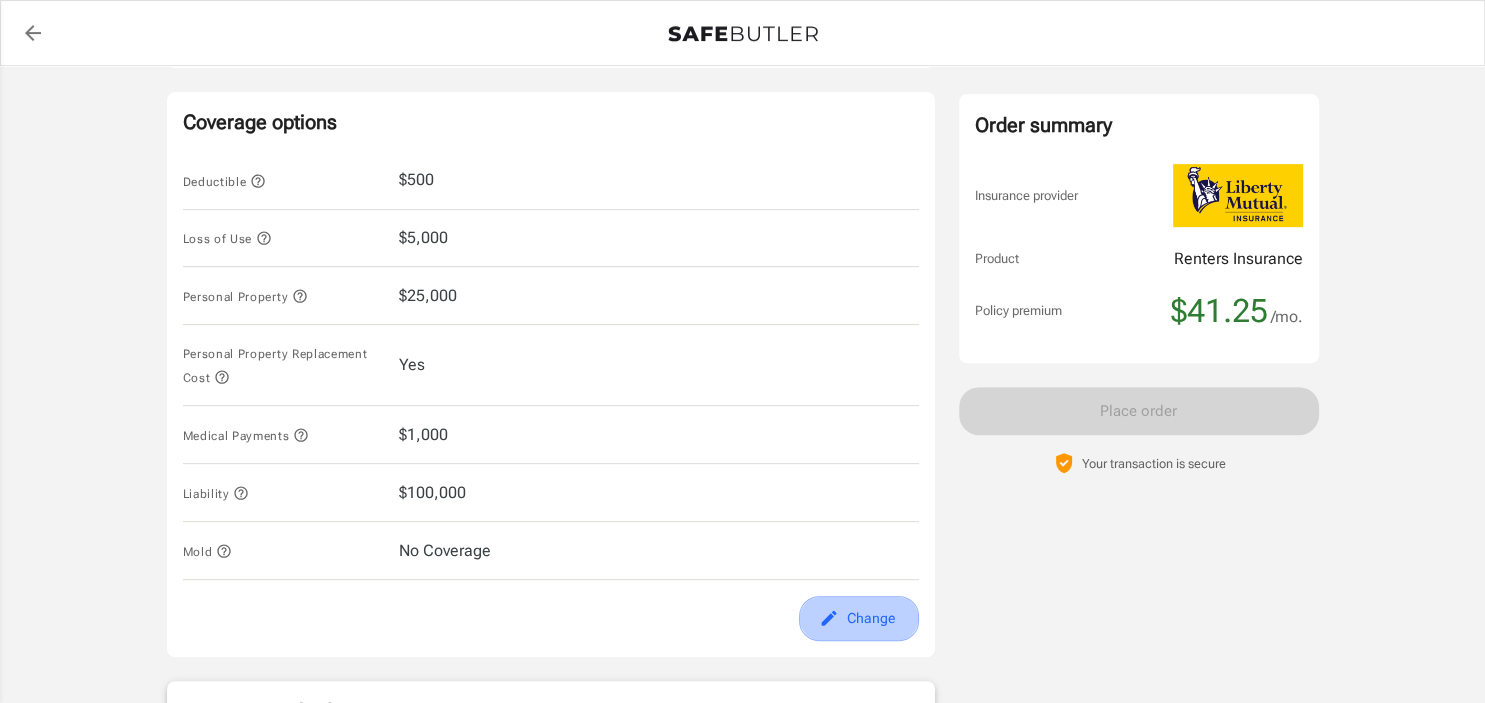 click on "Change" at bounding box center [859, 618] 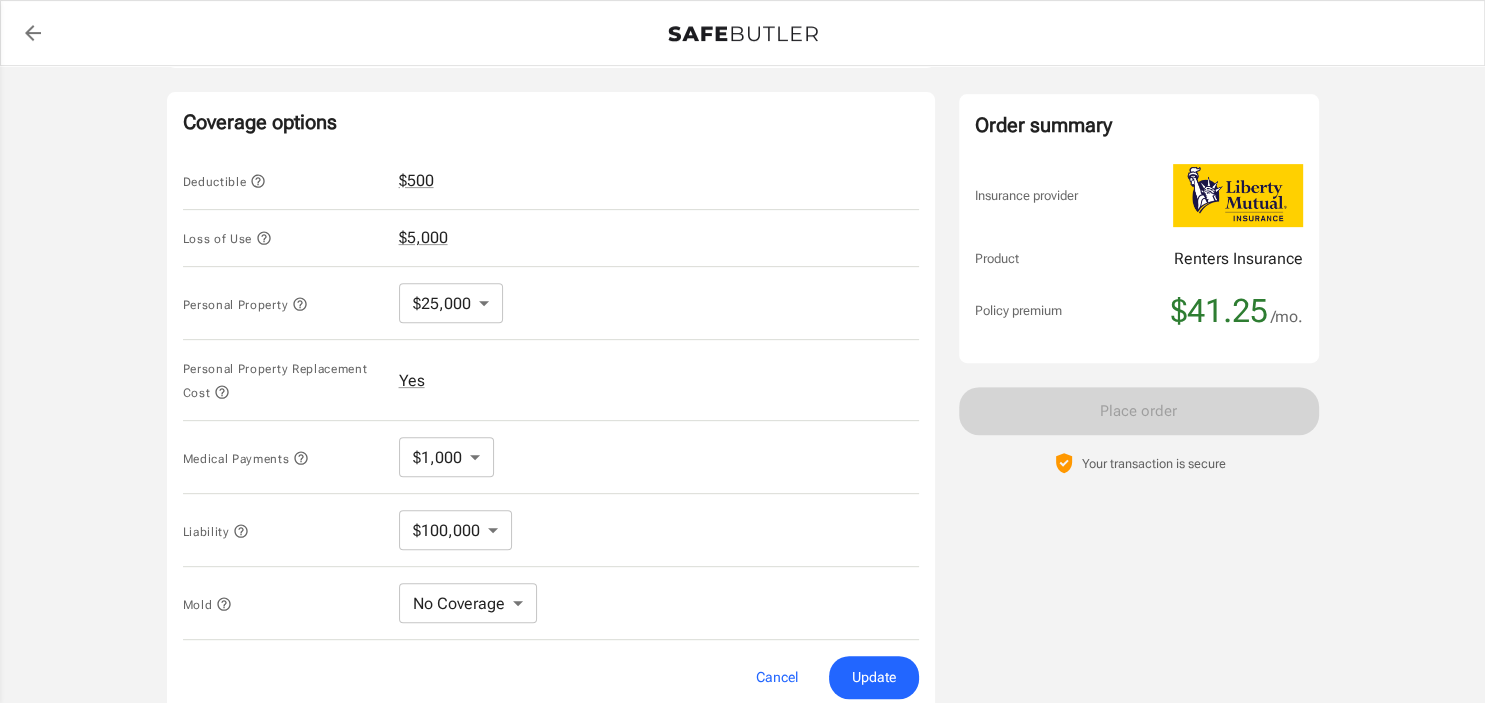 click on "Policy premium $ 41.25 /mo Liberty Mutual Renters Insurance 26053 STILLBROOK LN   SPLENDORA ,  TX   77372 Your address is standardized. Marisa   Perrin Your spouse and live-in family are automatically covered.  Learn More Your details Policy start date Jul 11, 2025 Email mwattign@aol.com Phone 5044719292 Building type Single or multi family home Lived for over 6 months Yes Change Coverage options Deductible   $500 Loss of Use   $5,000 Personal Property   $25,000 25000 ​ Personal Property Replacement Cost   Yes Medical Payments   $1,000 1000 ​ Liability   $100,000 100000 ​ Mold   No Coverage No Coverage ​ Cancel Update Payment method Choose a payment method ​ Choose a payment method Add payment method Optional settings Add landlord as interested party Order summary Insurance provider Product Renters Insurance Policy premium $41.25 /mo. Online purchase discount applied. Payment frequency No additional fees. Today's Due $41.25 Place order   1- . |" at bounding box center (742, 239) 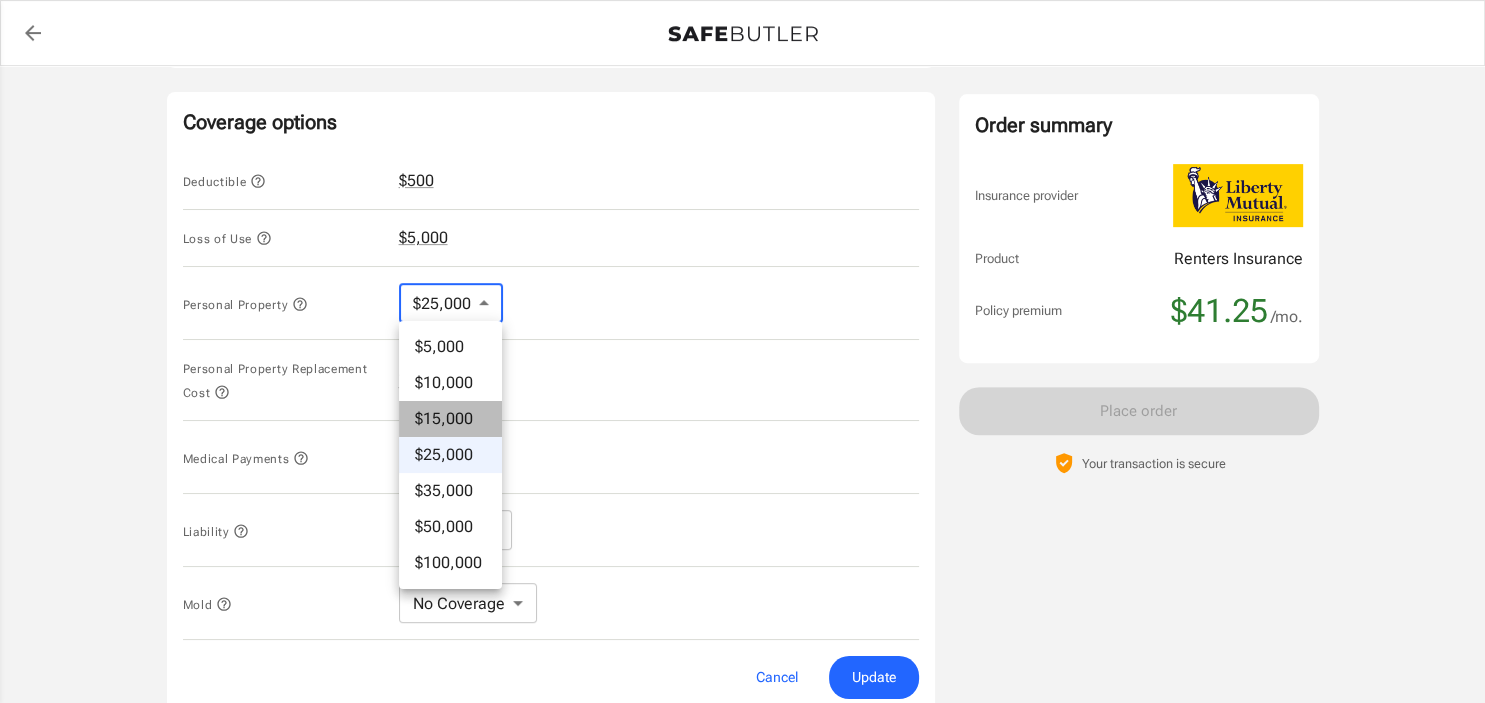 click on "$15,000" at bounding box center (450, 419) 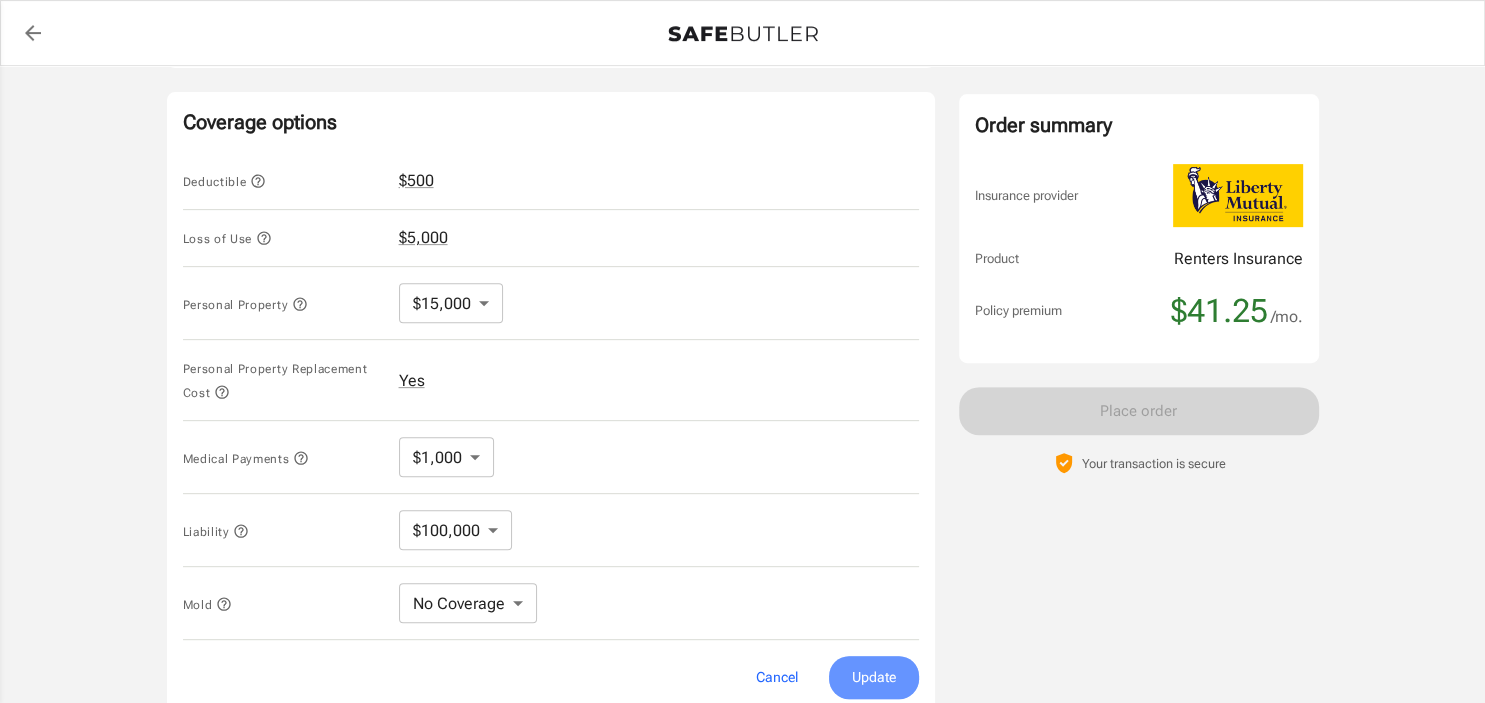 click on "Update" at bounding box center (874, 677) 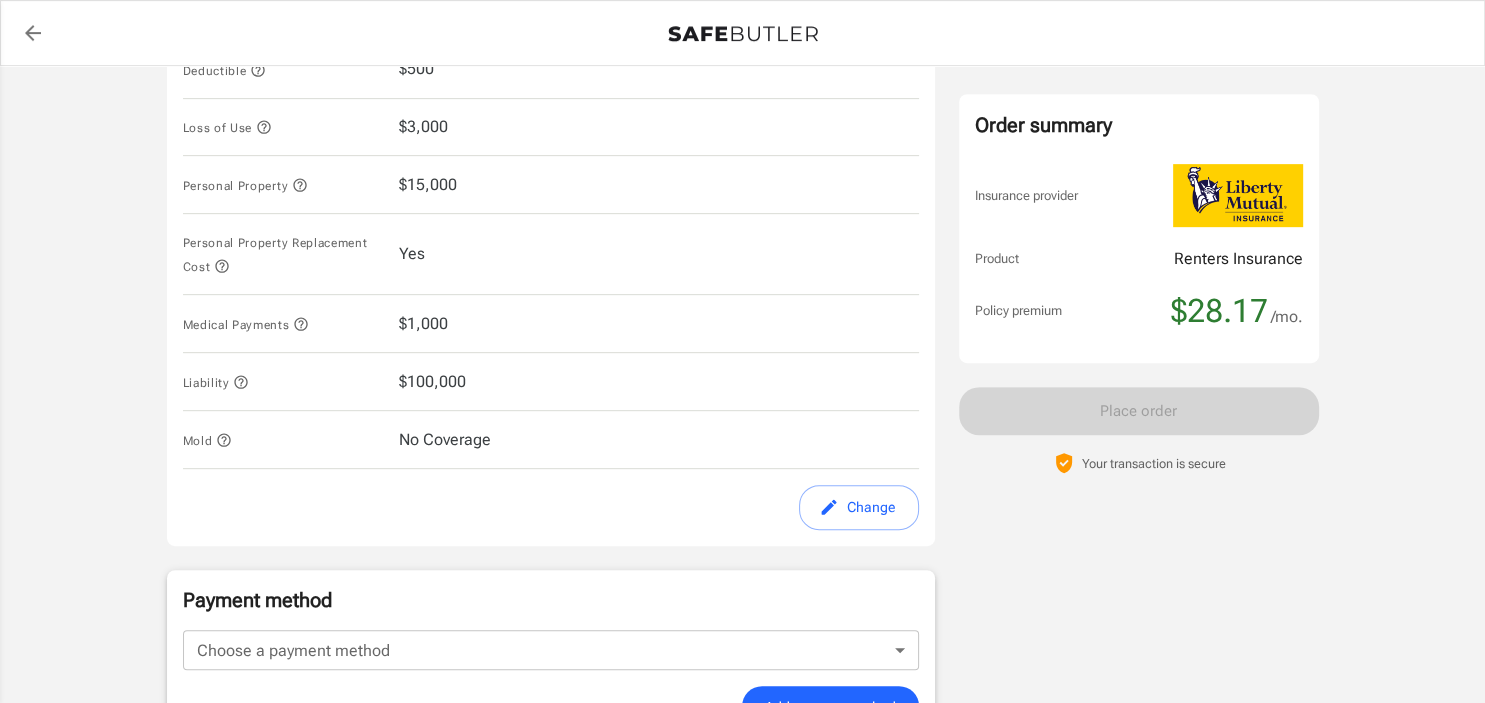 scroll, scrollTop: 834, scrollLeft: 0, axis: vertical 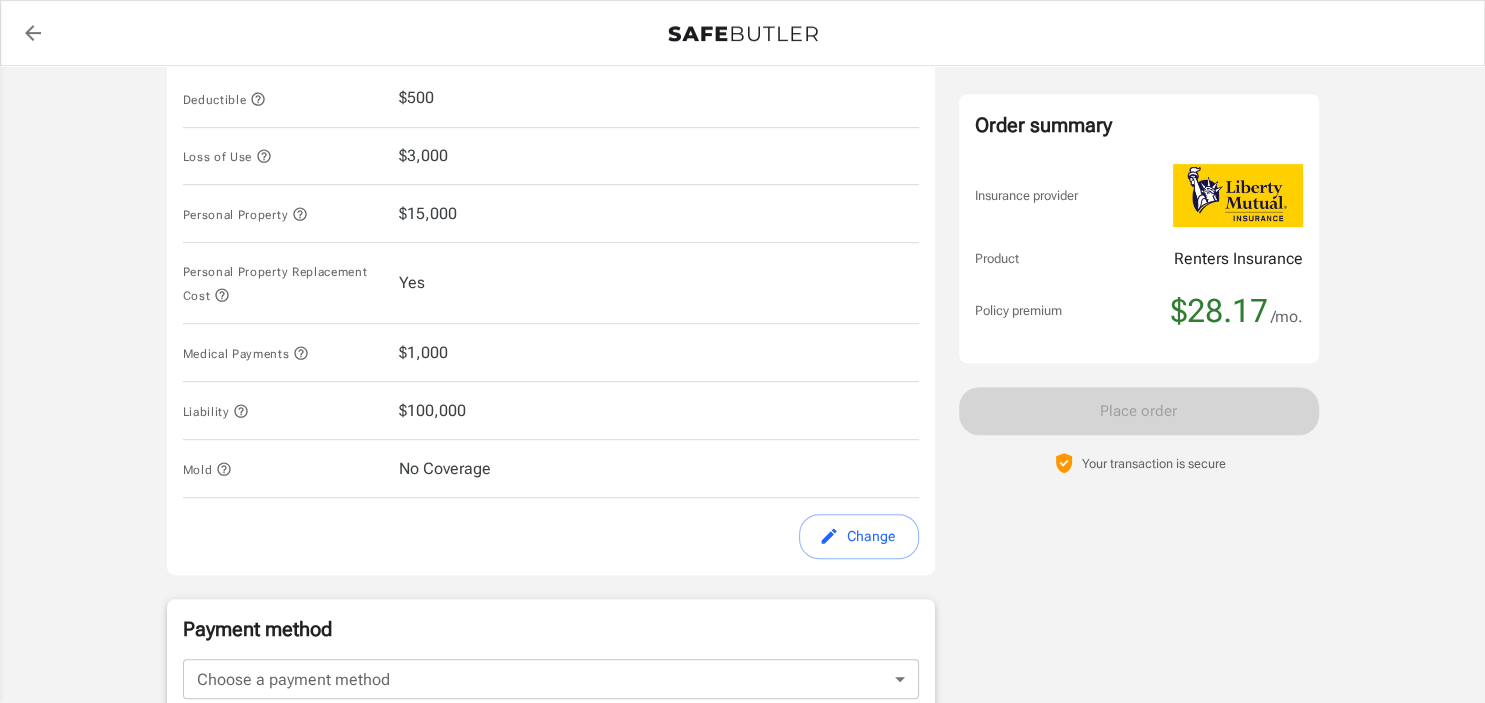 click 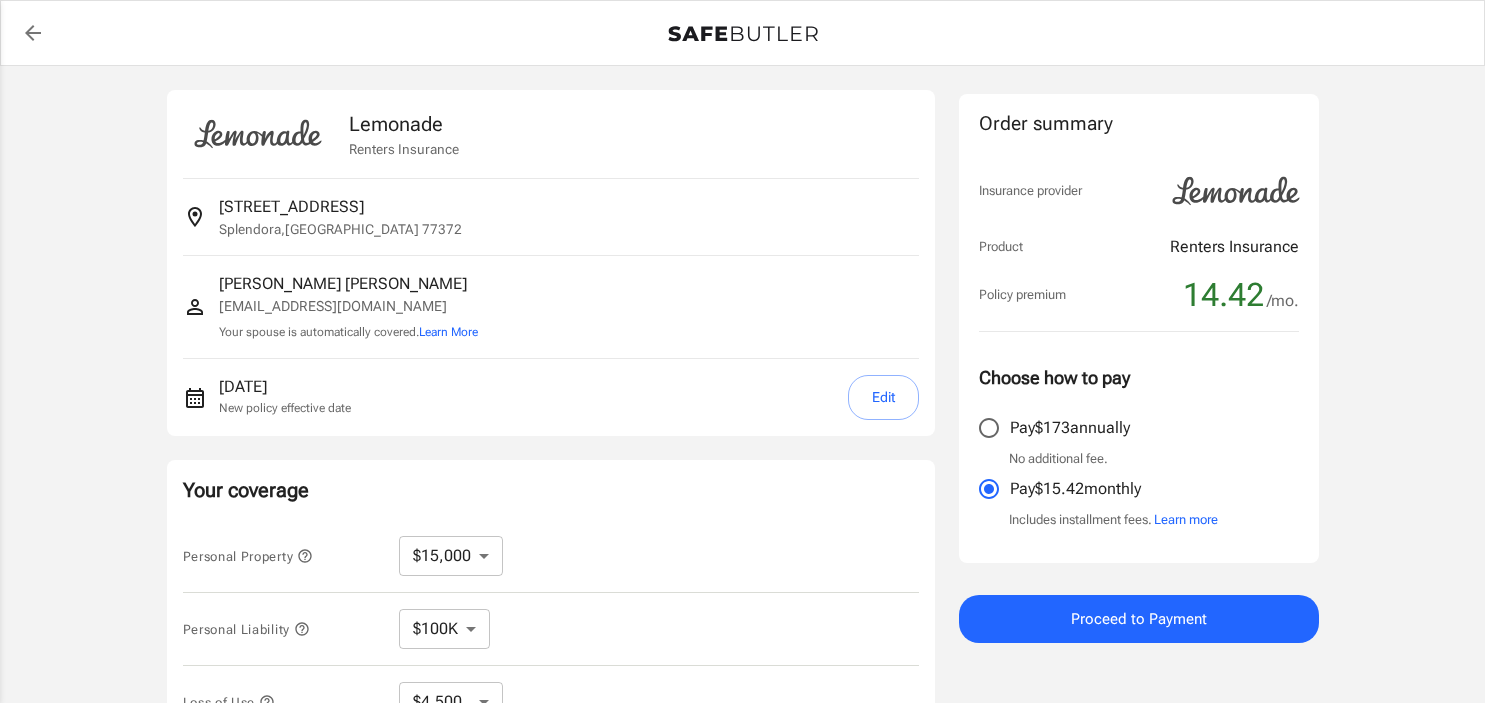 select on "15000" 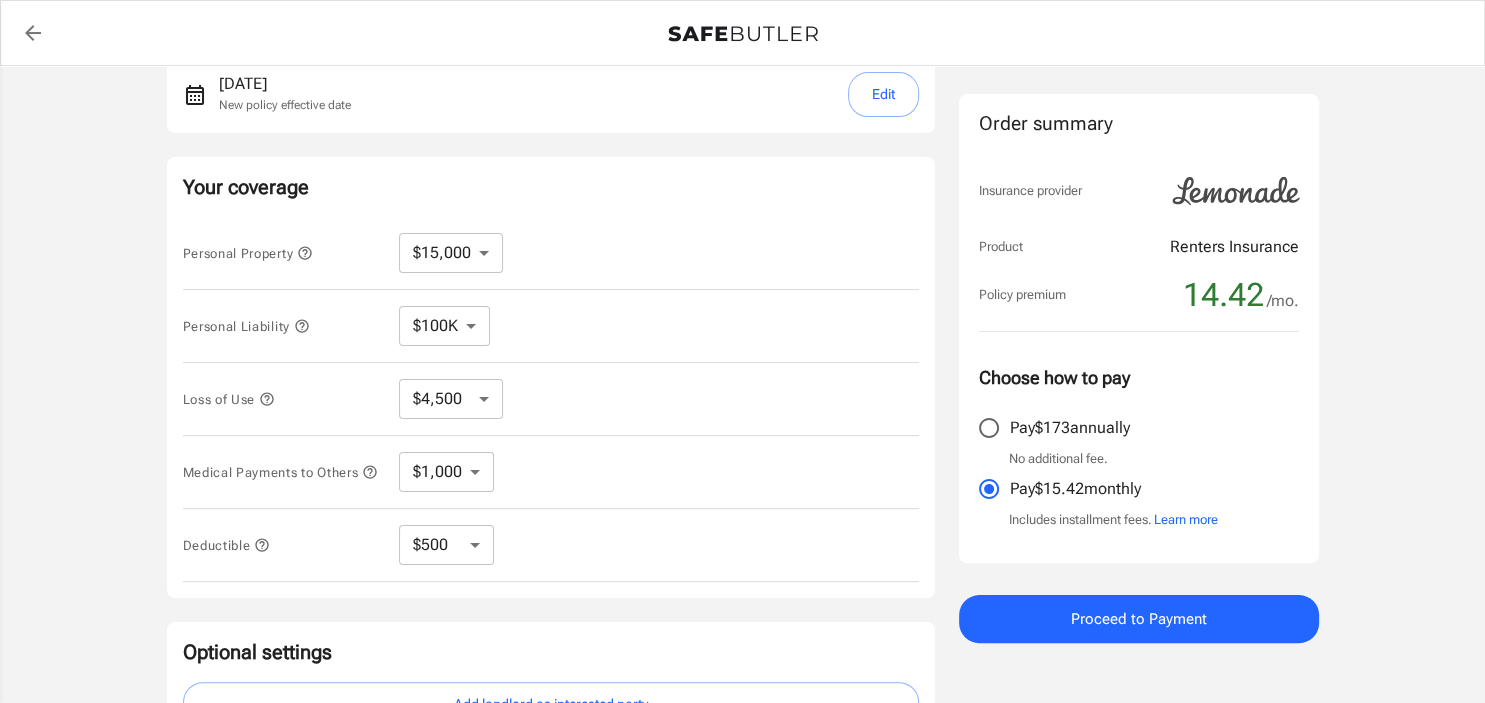 scroll, scrollTop: 310, scrollLeft: 0, axis: vertical 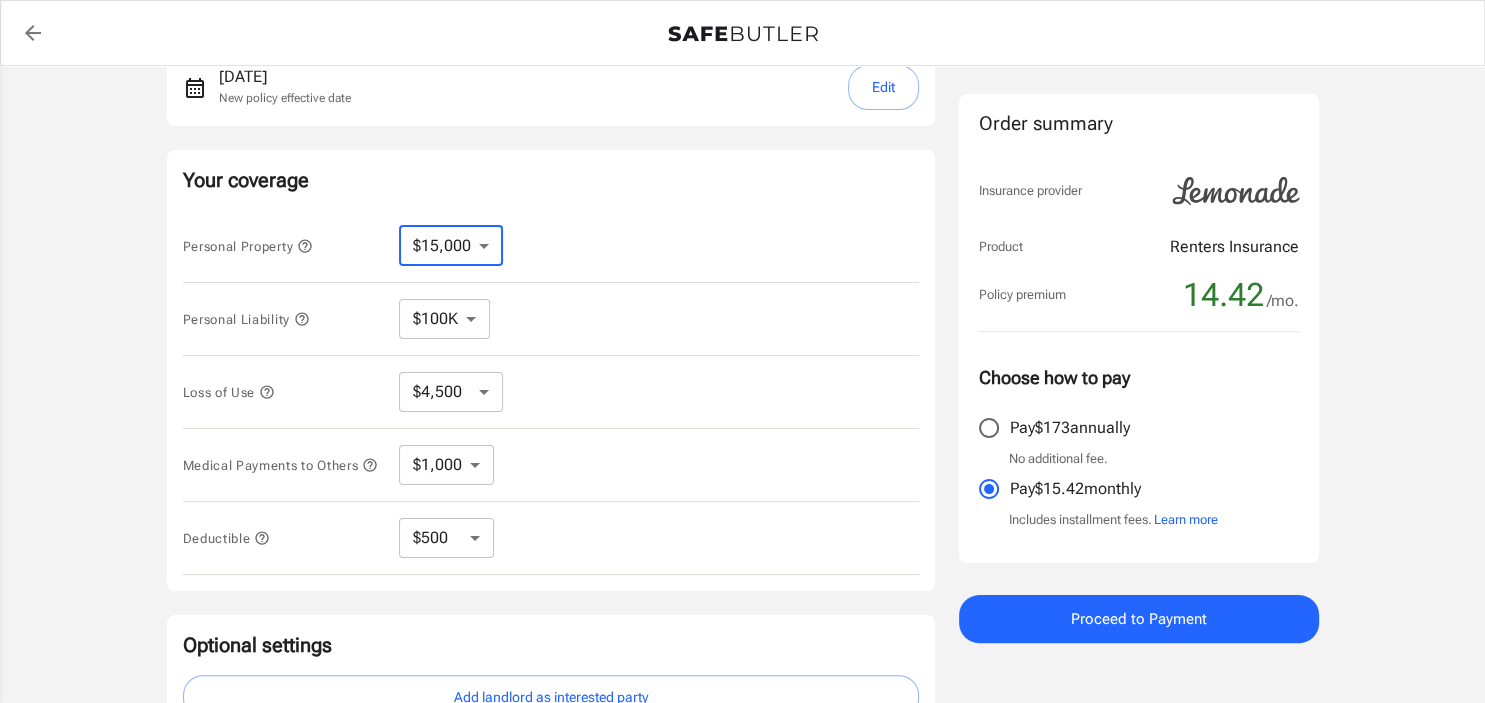click on "$10,000 $15,000 $20,000 $25,000 $30,000 $40,000 $50,000 $100K $150K $200K $250K" at bounding box center (451, 246) 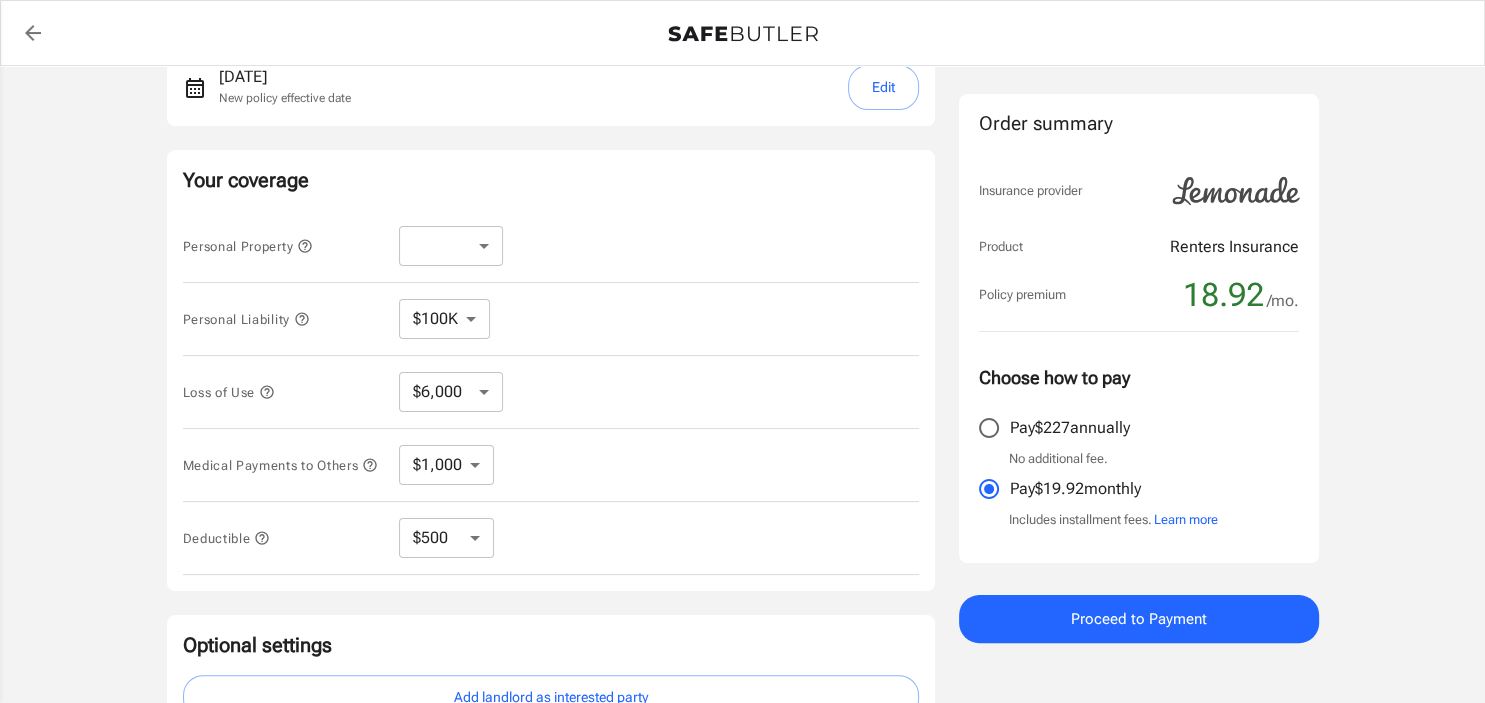 select on "20000" 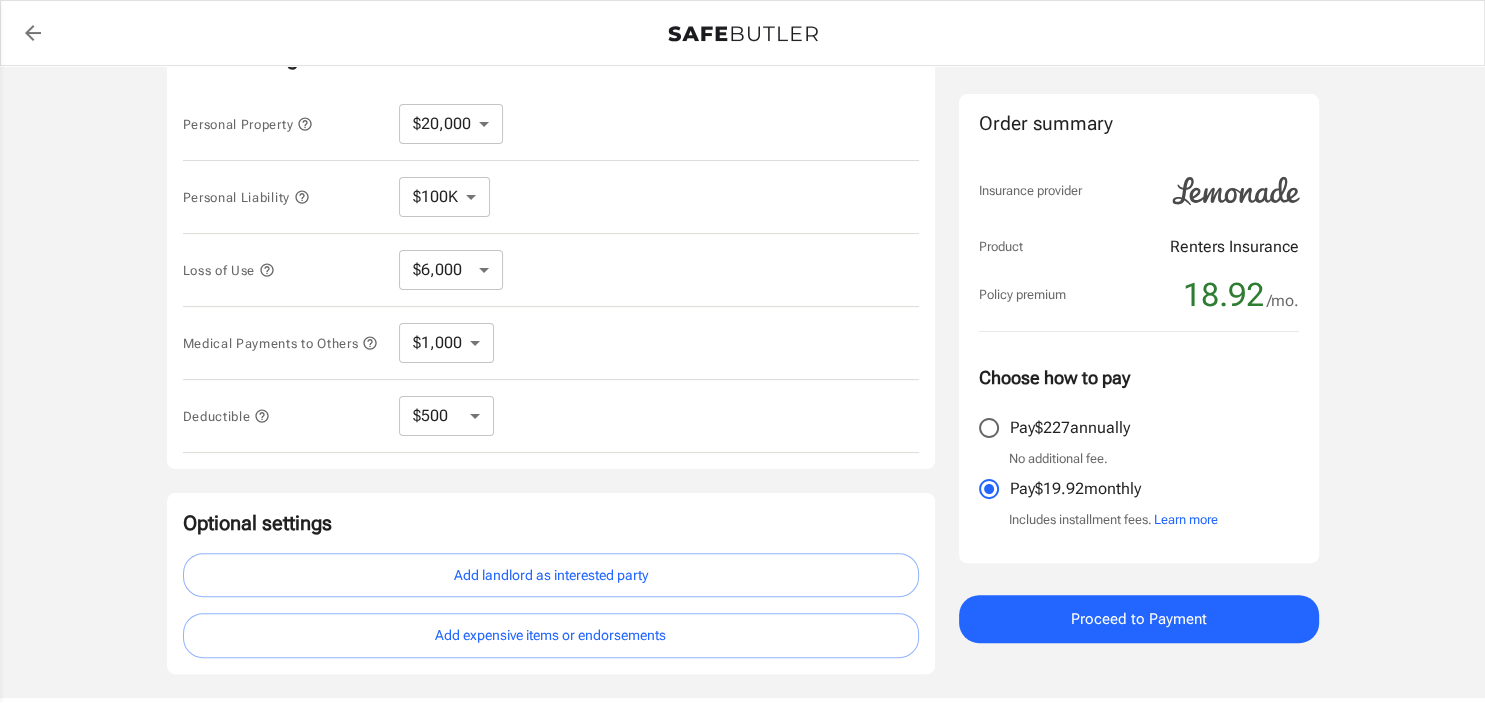 scroll, scrollTop: 432, scrollLeft: 0, axis: vertical 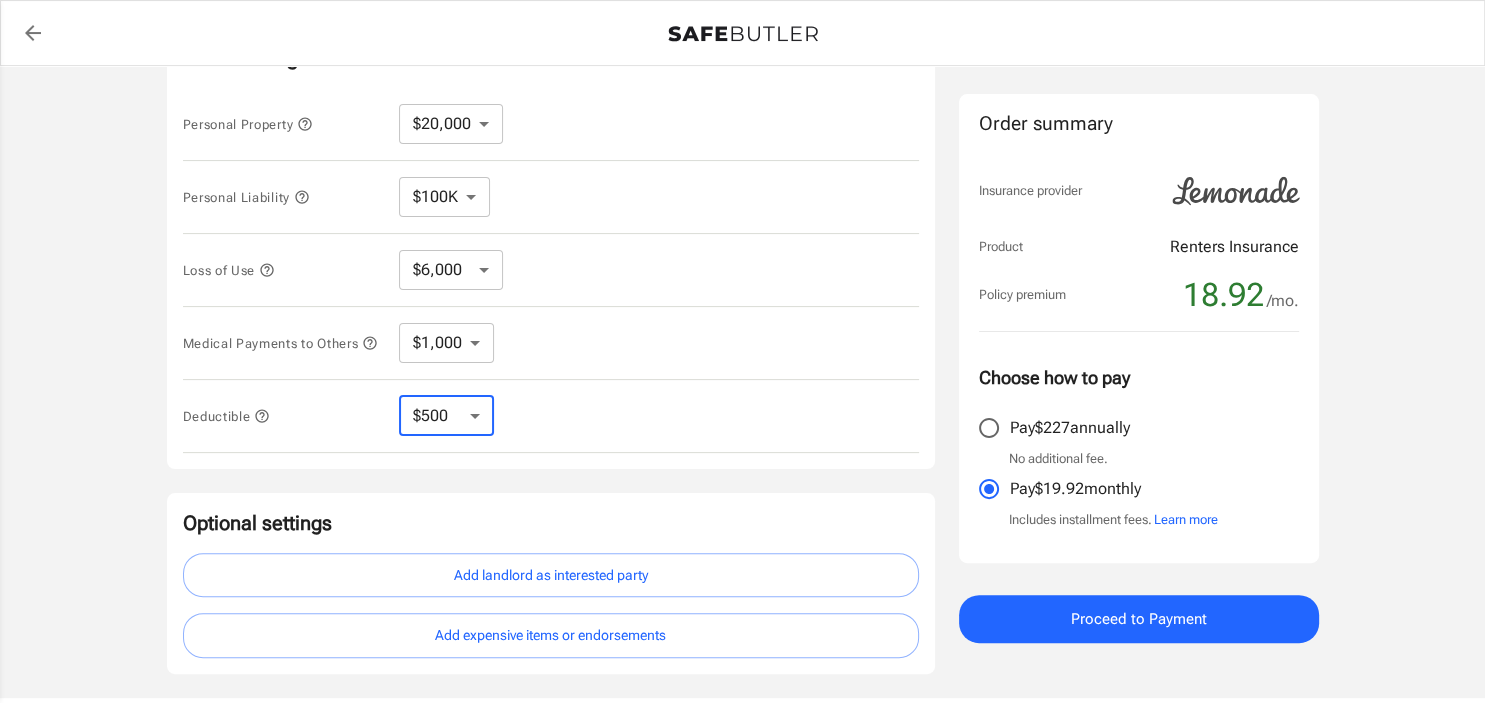 click on "$250 $500 $1,000 $2,500" at bounding box center [446, 416] 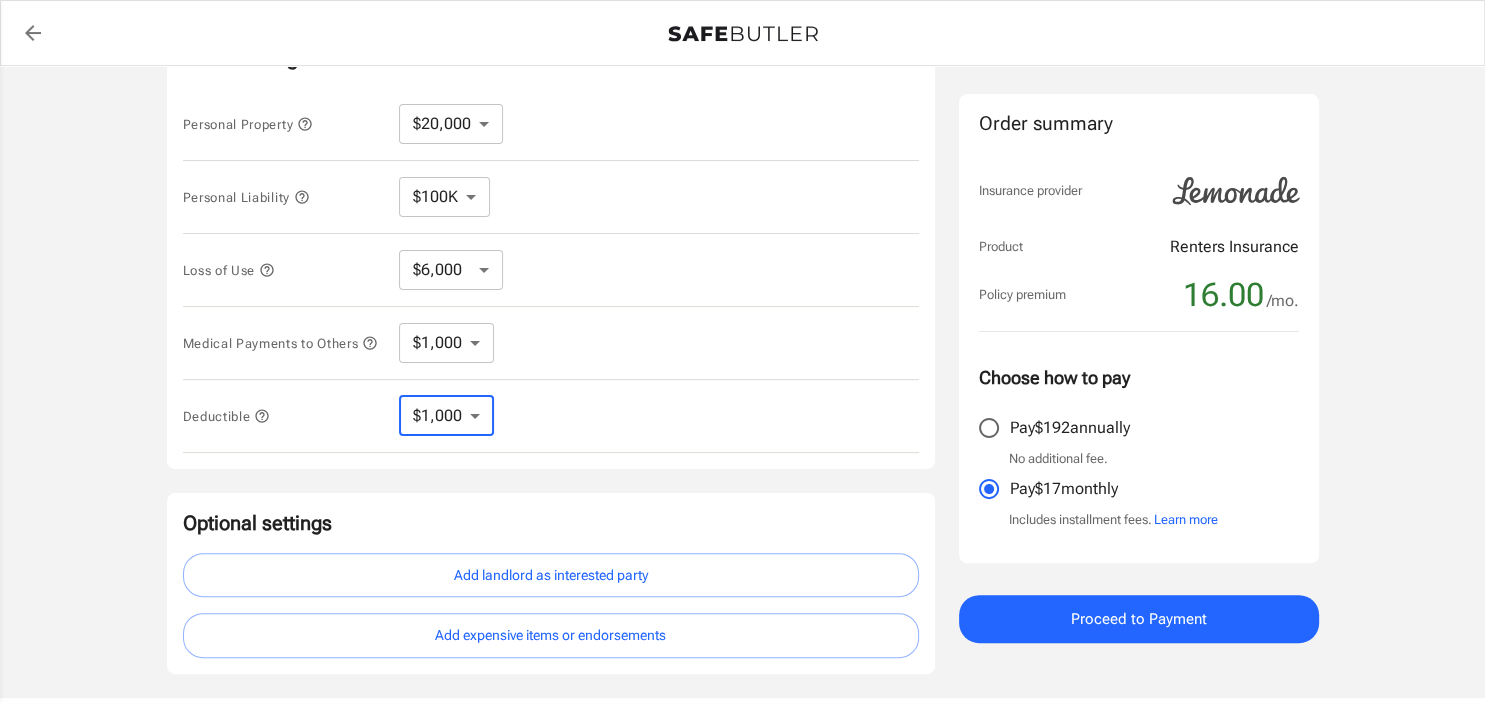 click on "$250 $500 $1,000 $2,500" at bounding box center [446, 416] 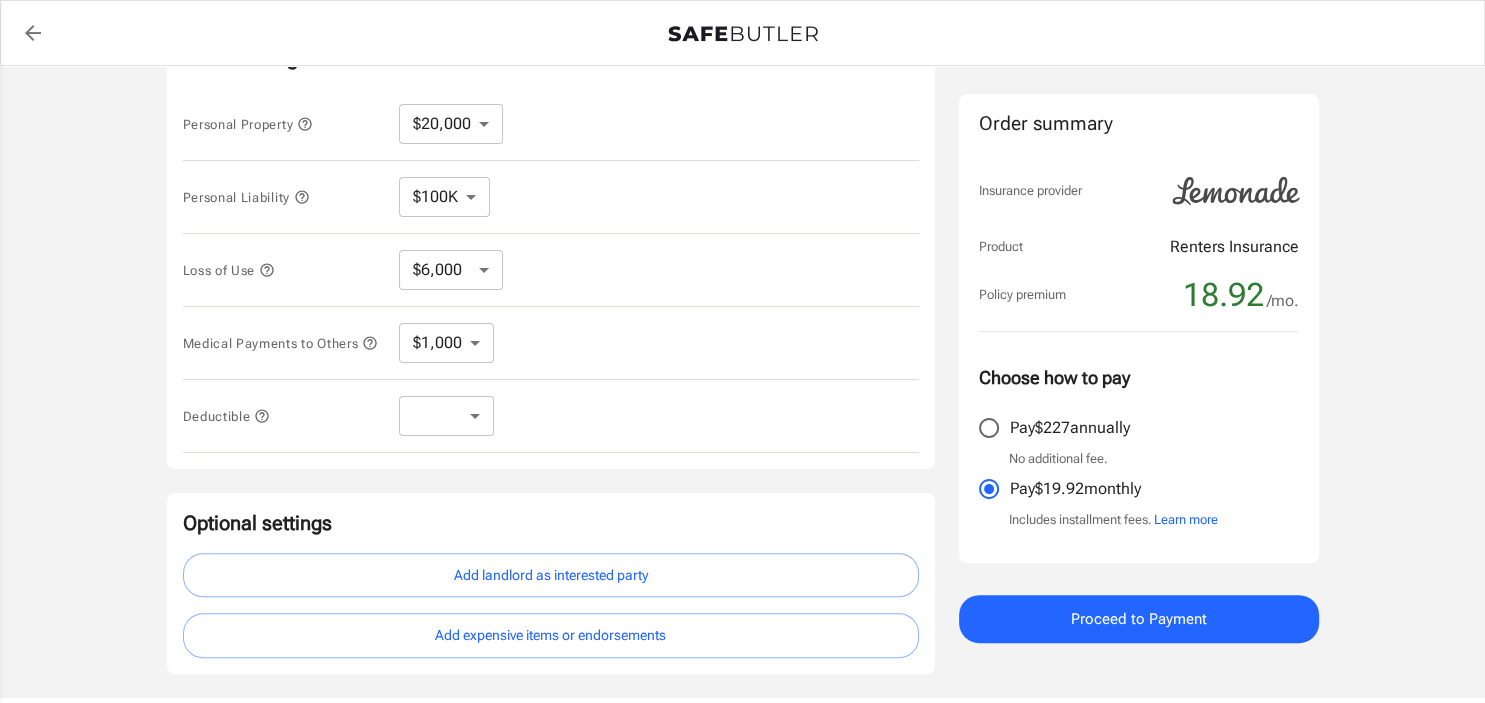 select on "500" 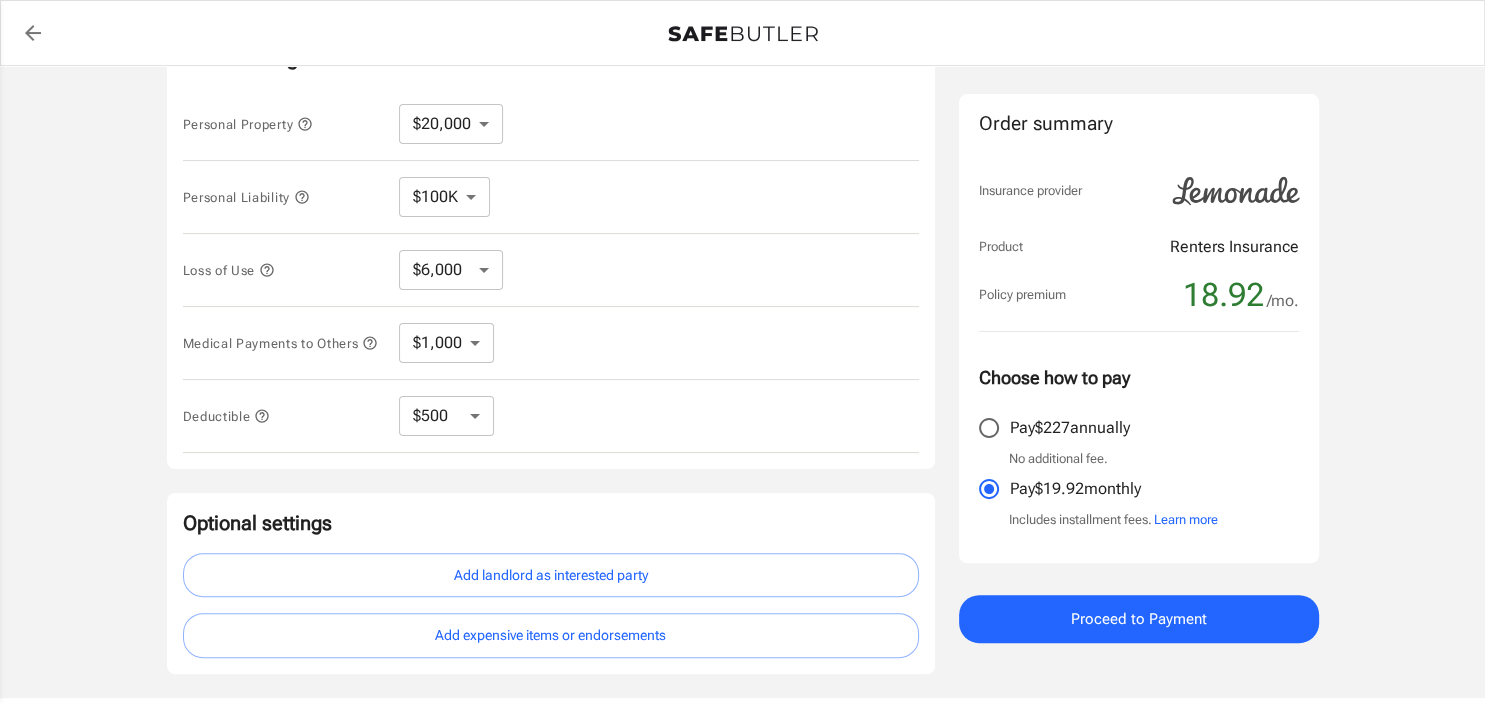 click 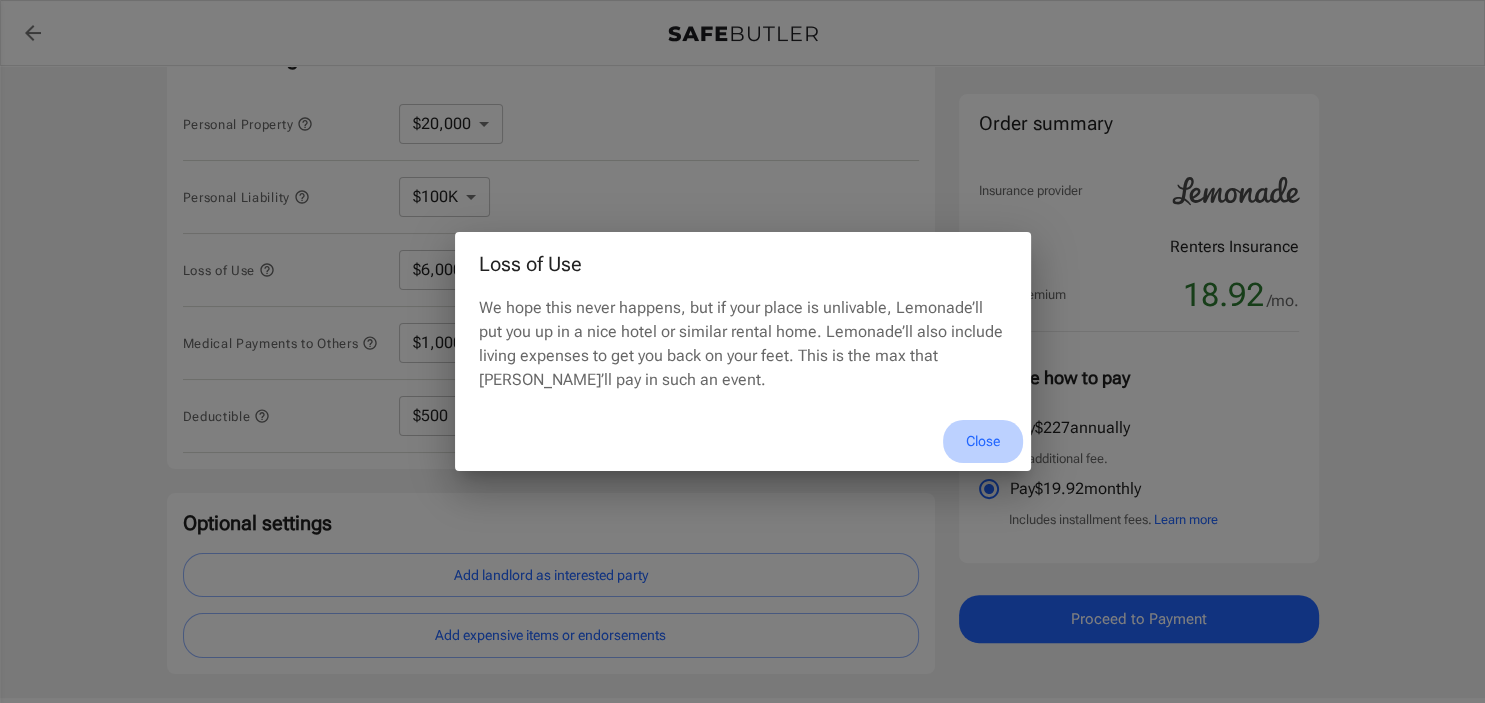 click on "Close" at bounding box center (983, 441) 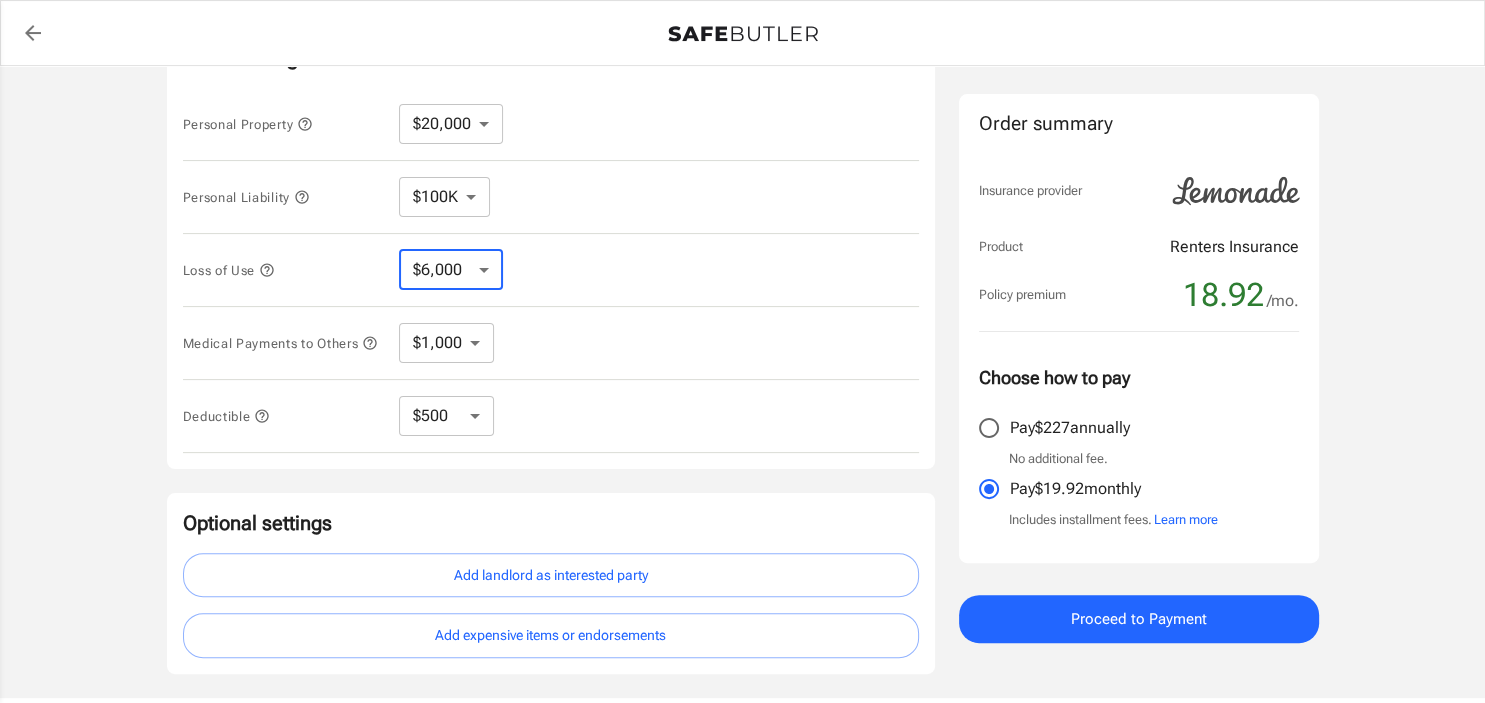 click on "$6,000 $9,000 $15,000 $24,000 $36,000 $54,000 $81,000 $120K $177K $198K" at bounding box center (451, 270) 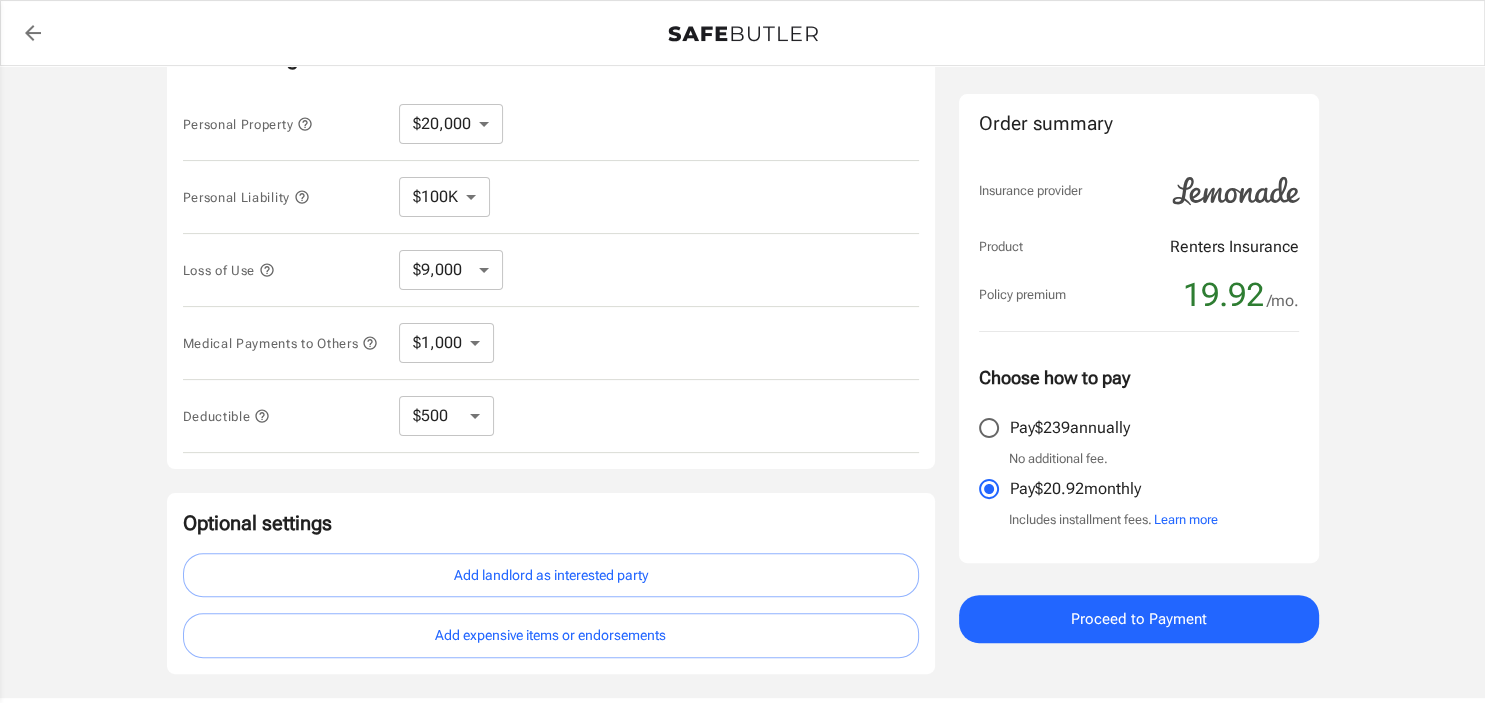 click on "$6,000 $9,000 $15,000 $24,000 $36,000 $54,000 $81,000 $120K $177K $198K" at bounding box center [451, 270] 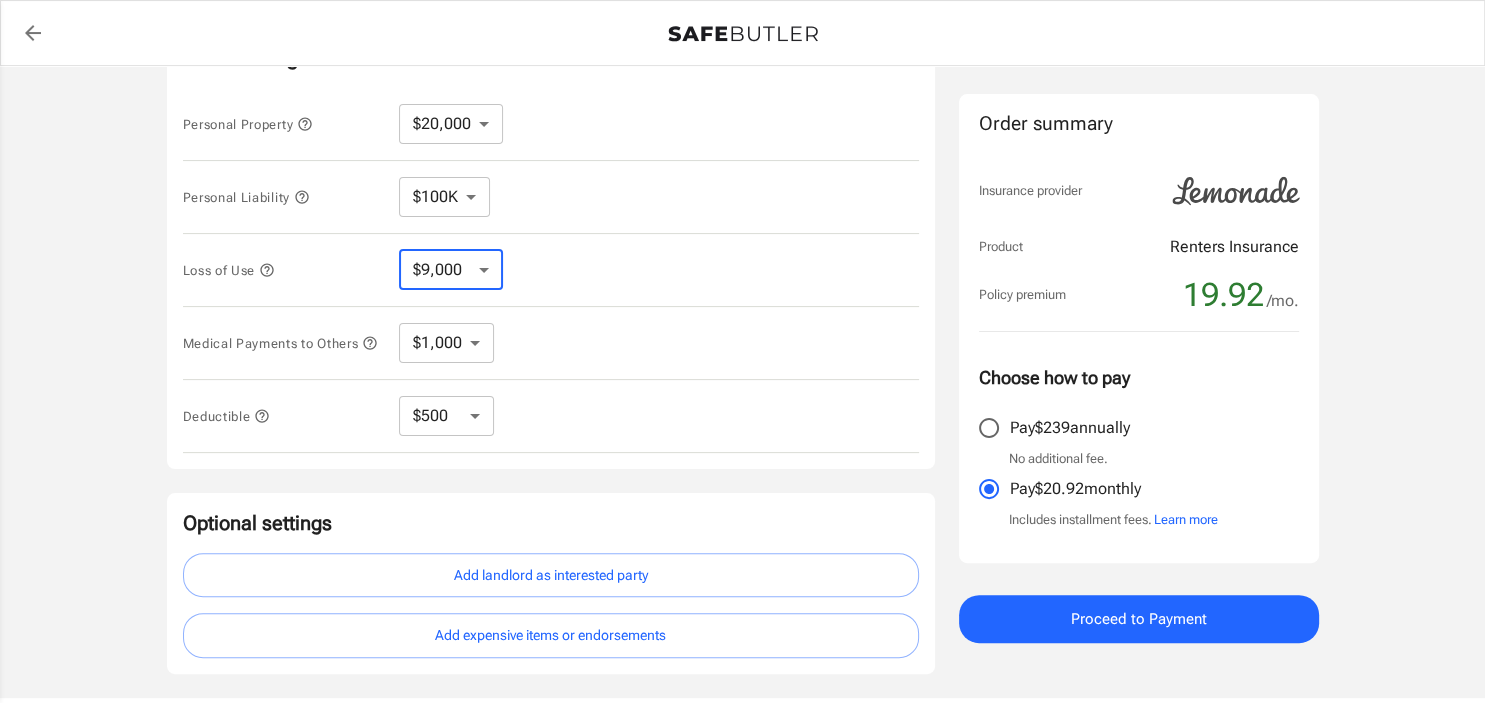 select on "6000" 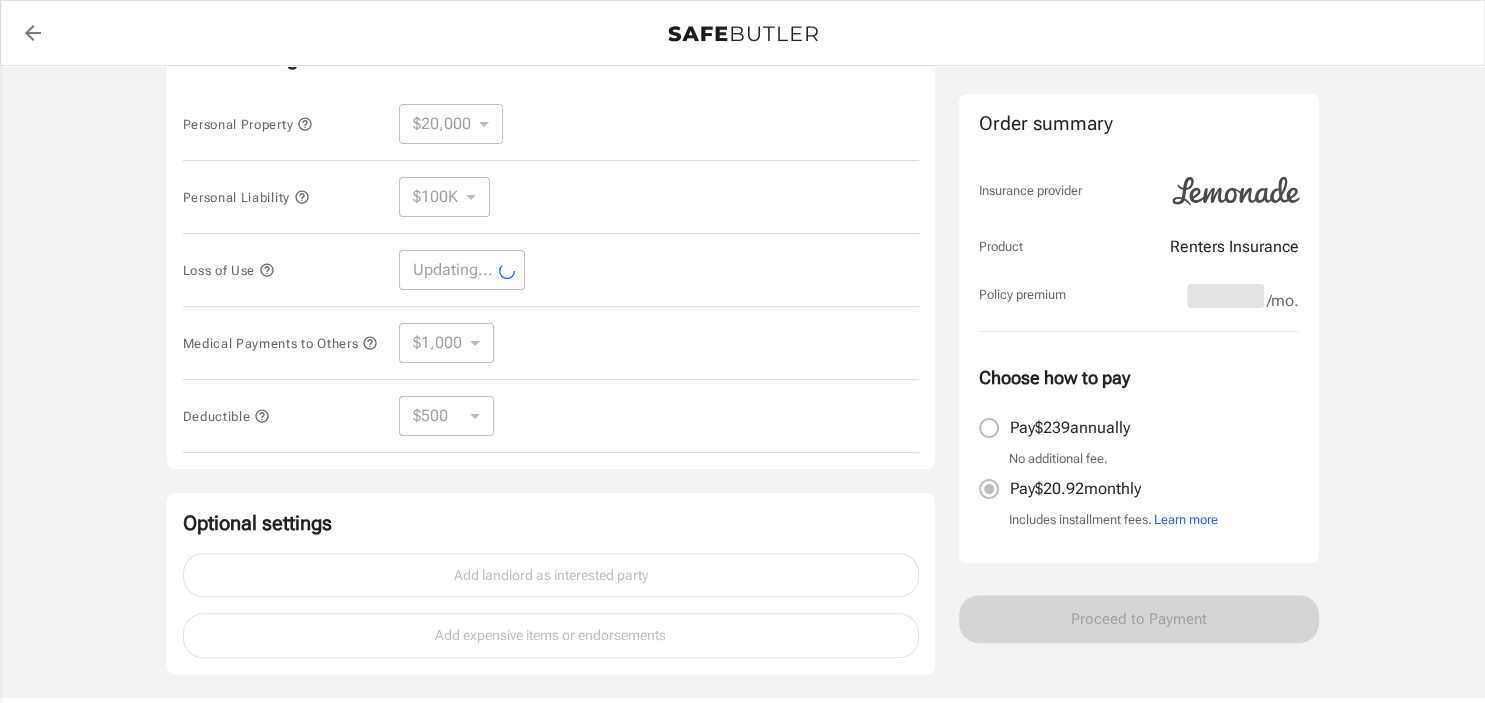select on "6000" 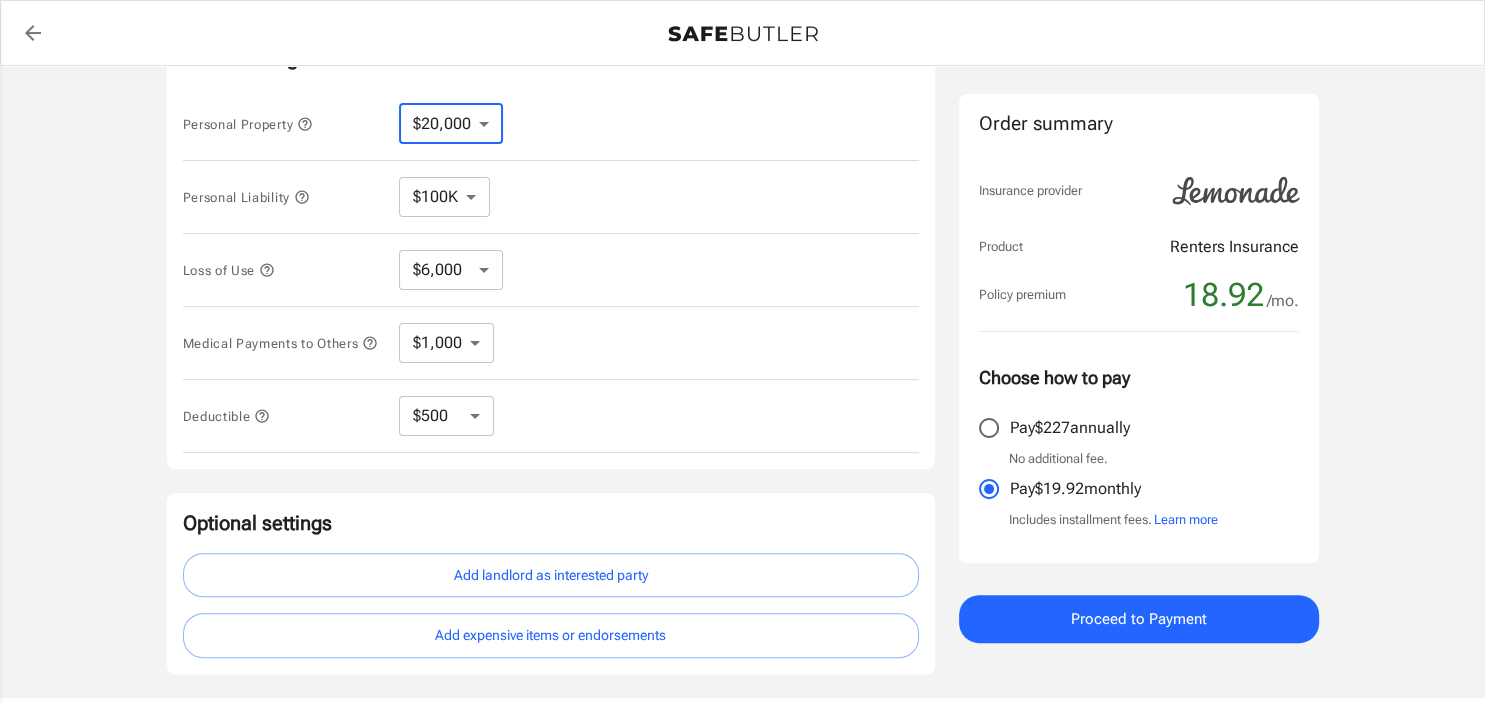 click on "$10,000 $15,000 $20,000 $25,000 $30,000 $40,000 $50,000 $100K $150K $200K $250K" at bounding box center (451, 124) 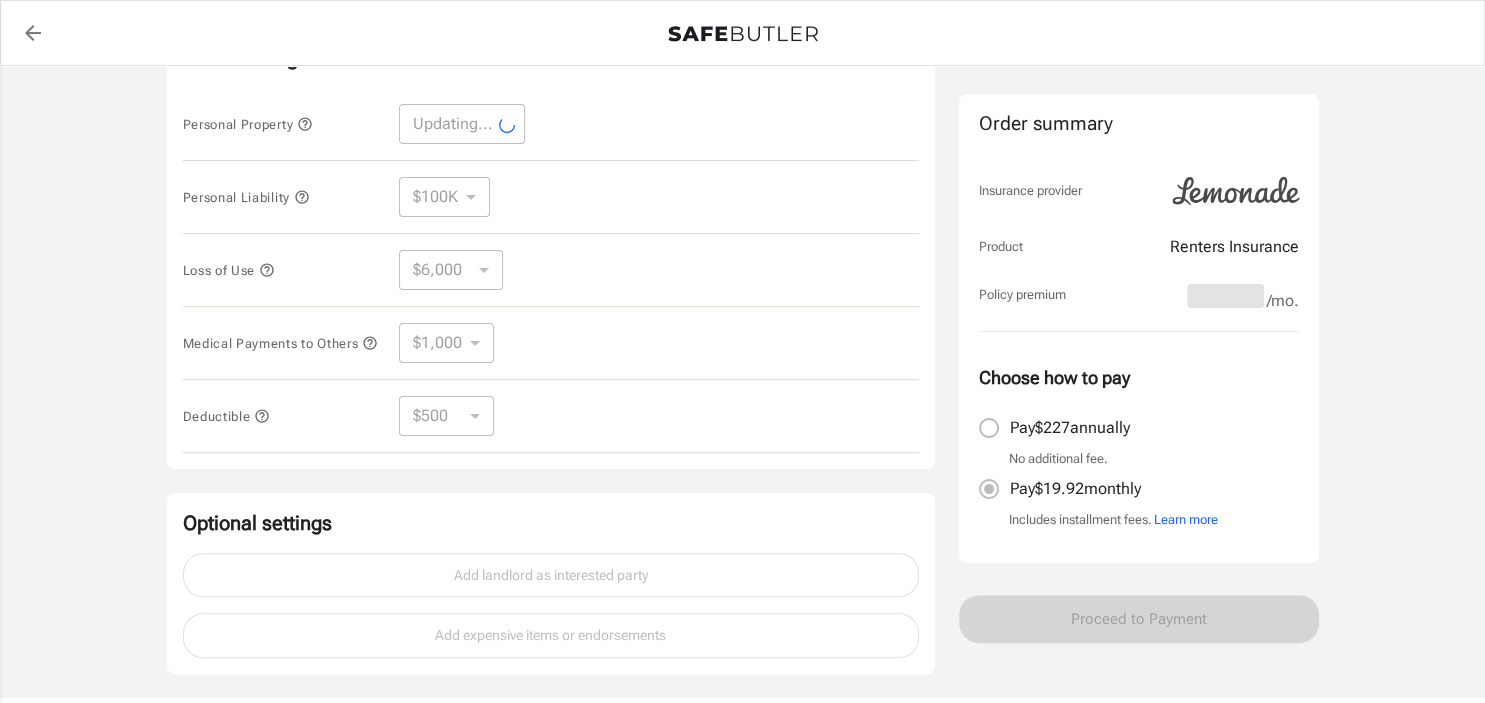 select on "25000" 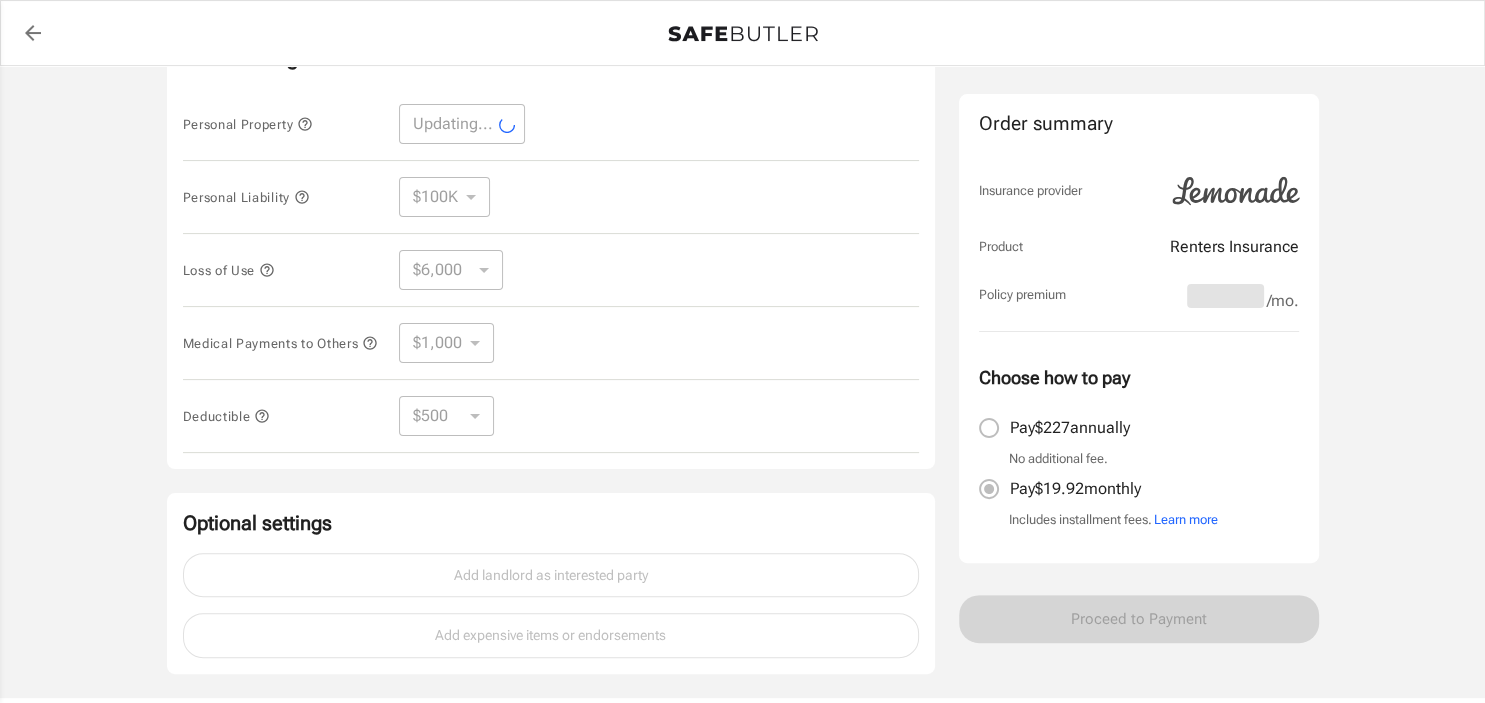 select on "7500" 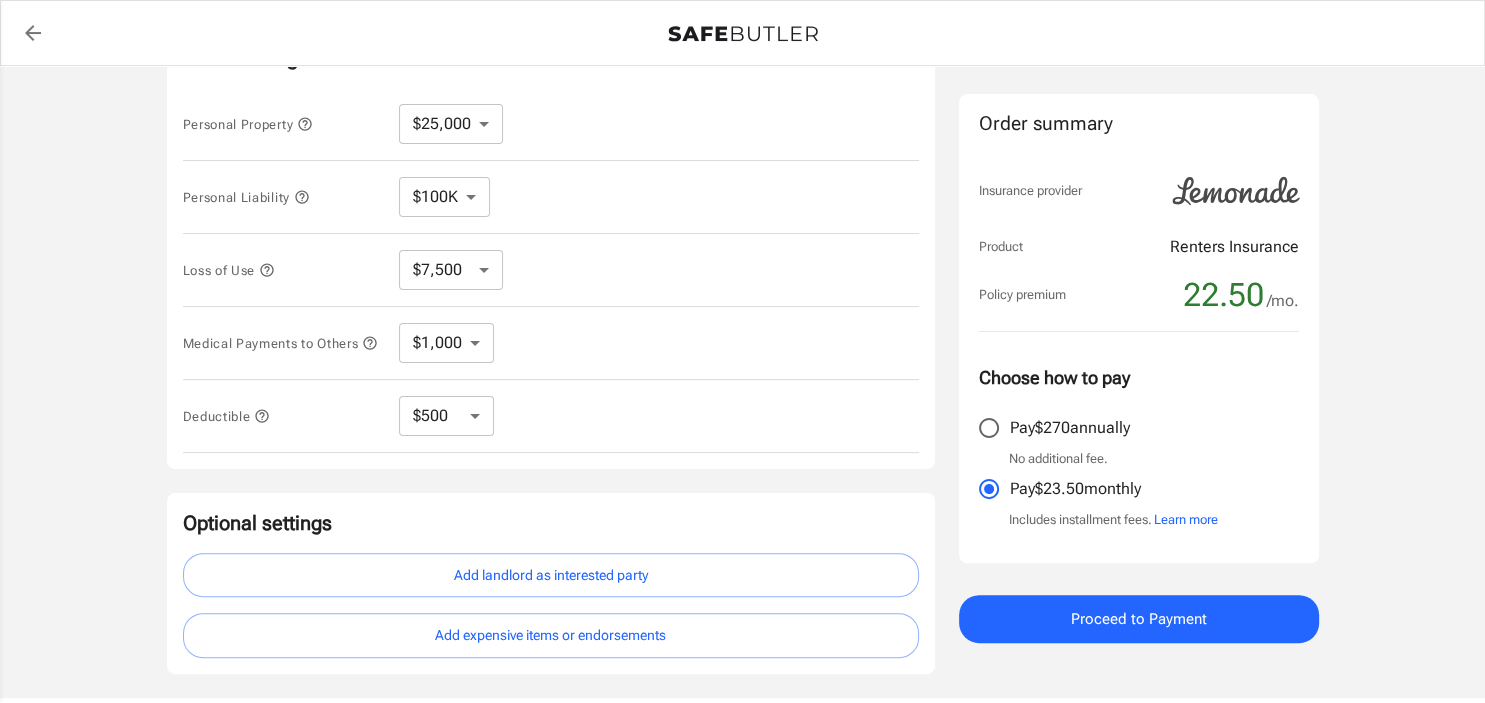 click on "$10,000 $15,000 $20,000 $25,000 $30,000 $40,000 $50,000 $100K $150K $200K $250K" at bounding box center [451, 124] 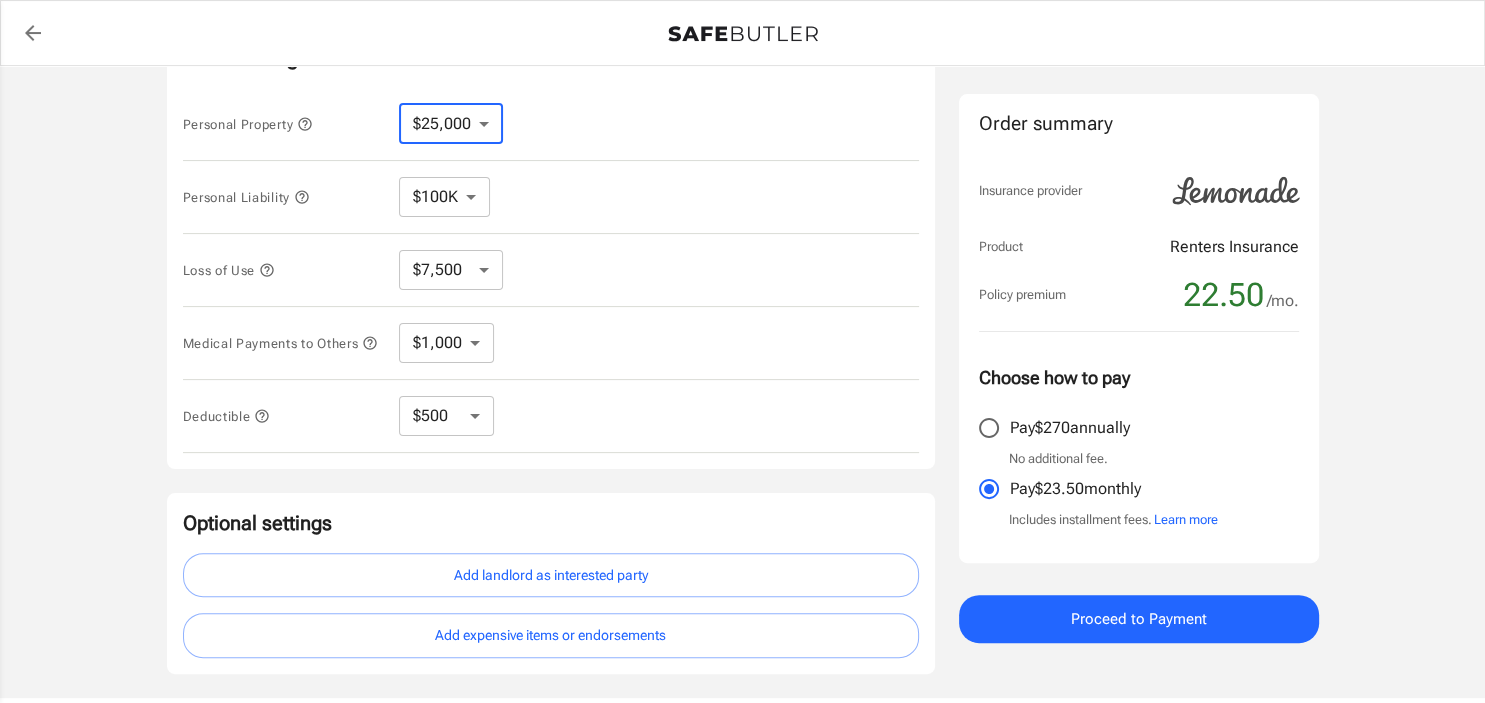 click on "$10,000 $15,000 $20,000 $25,000 $30,000 $40,000 $50,000 $100K $150K $200K $250K" at bounding box center (451, 124) 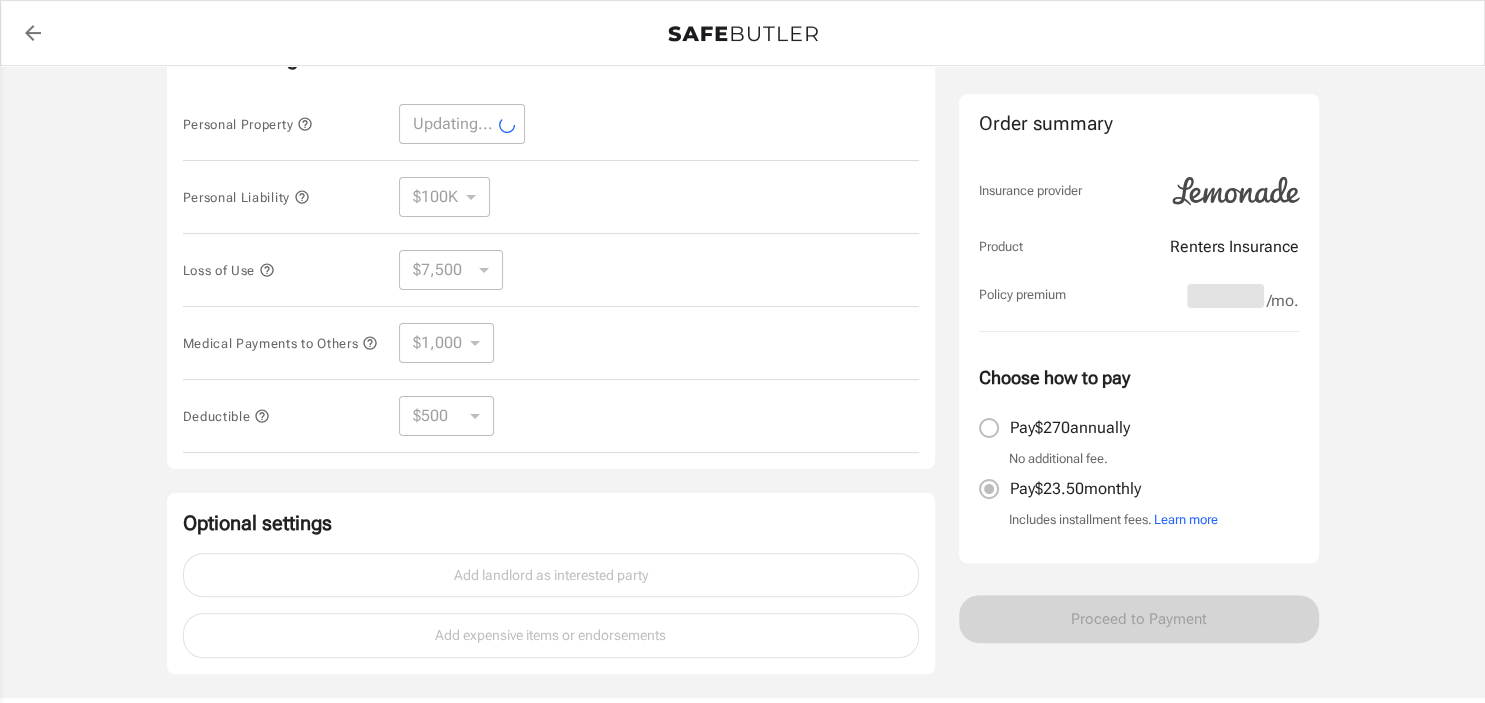 select on "20000" 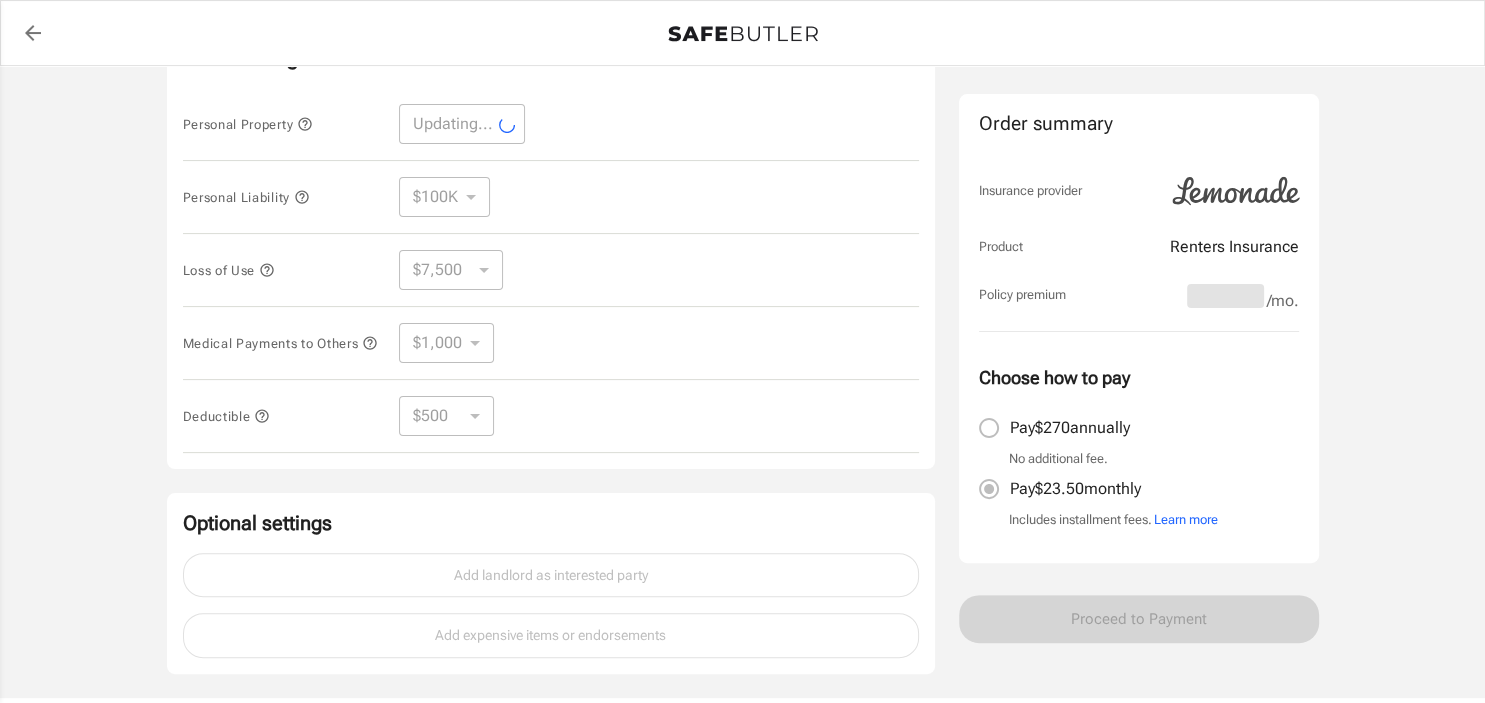 select on "6000" 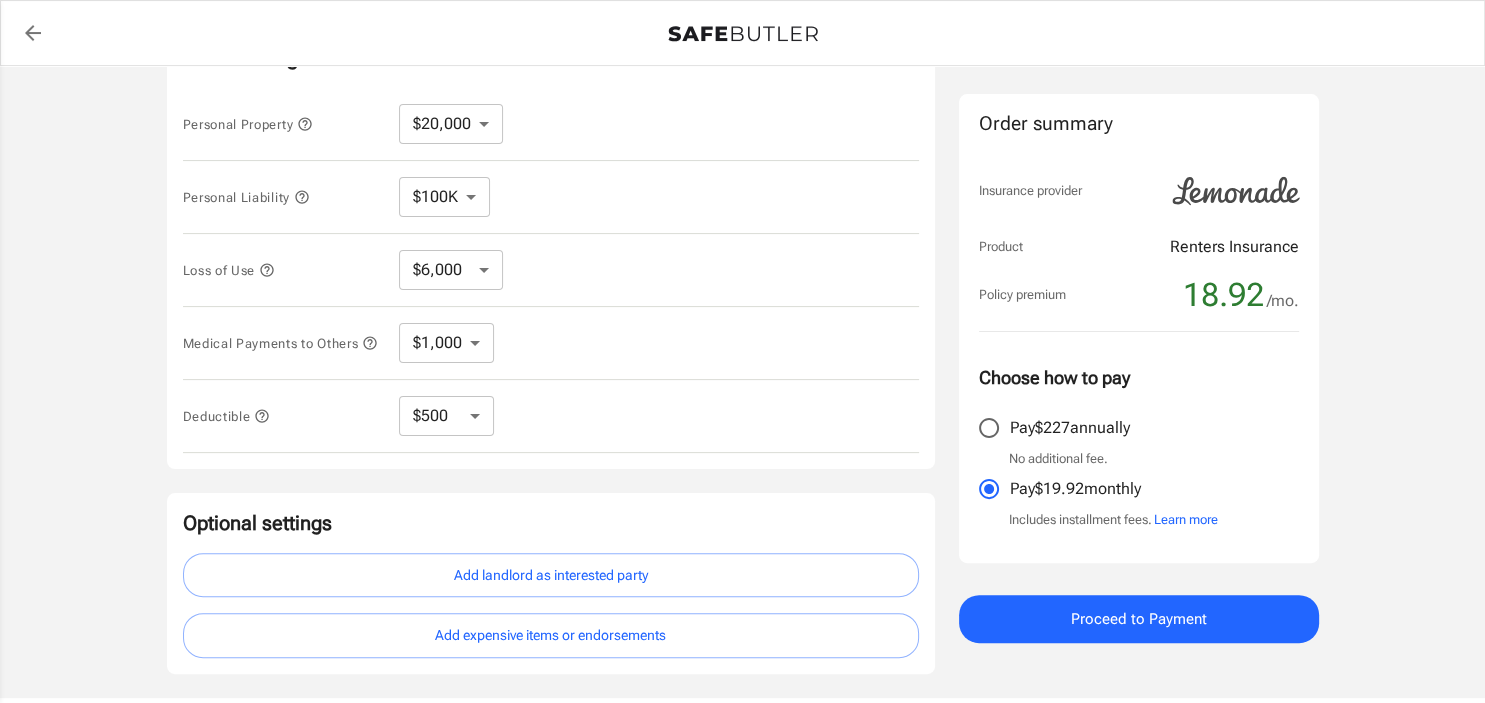 click on "Pay  $227  annually" at bounding box center (989, 428) 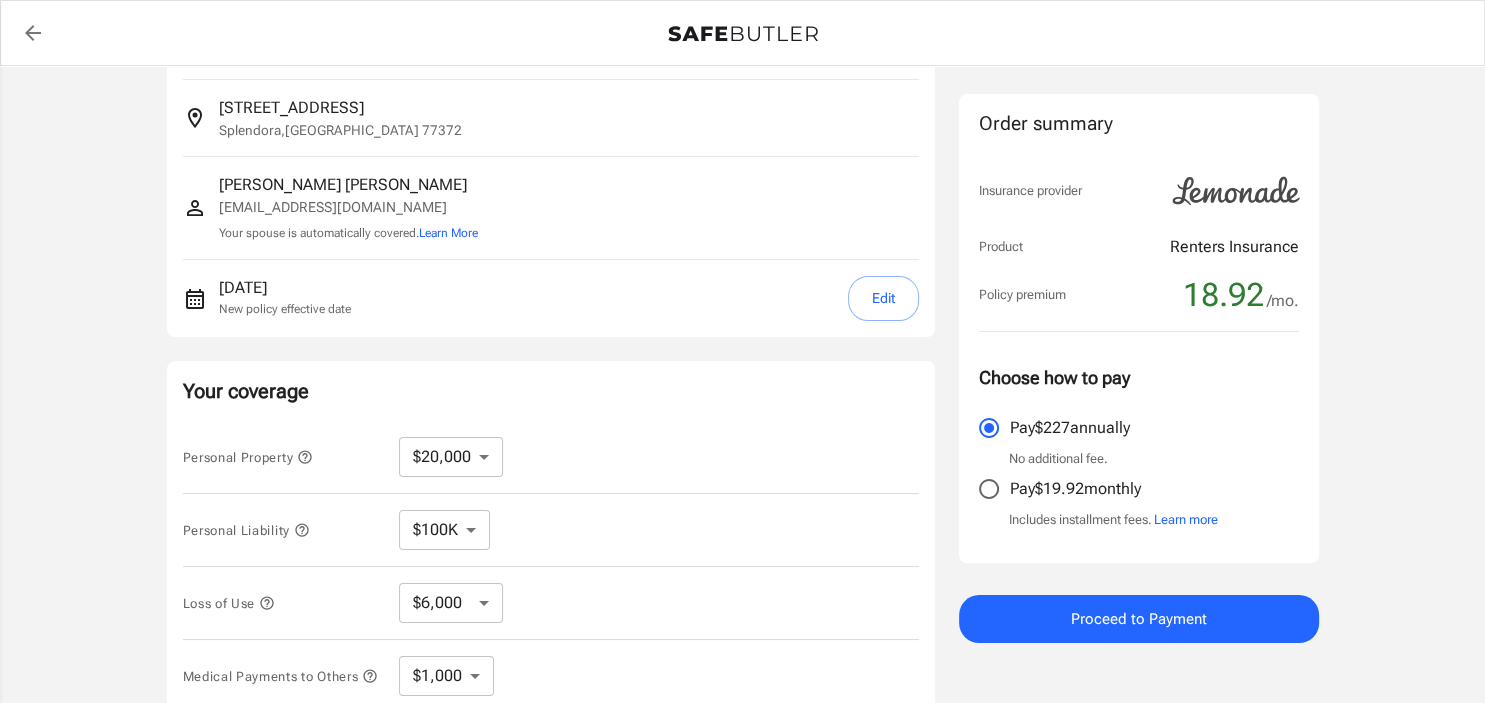 scroll, scrollTop: 0, scrollLeft: 0, axis: both 